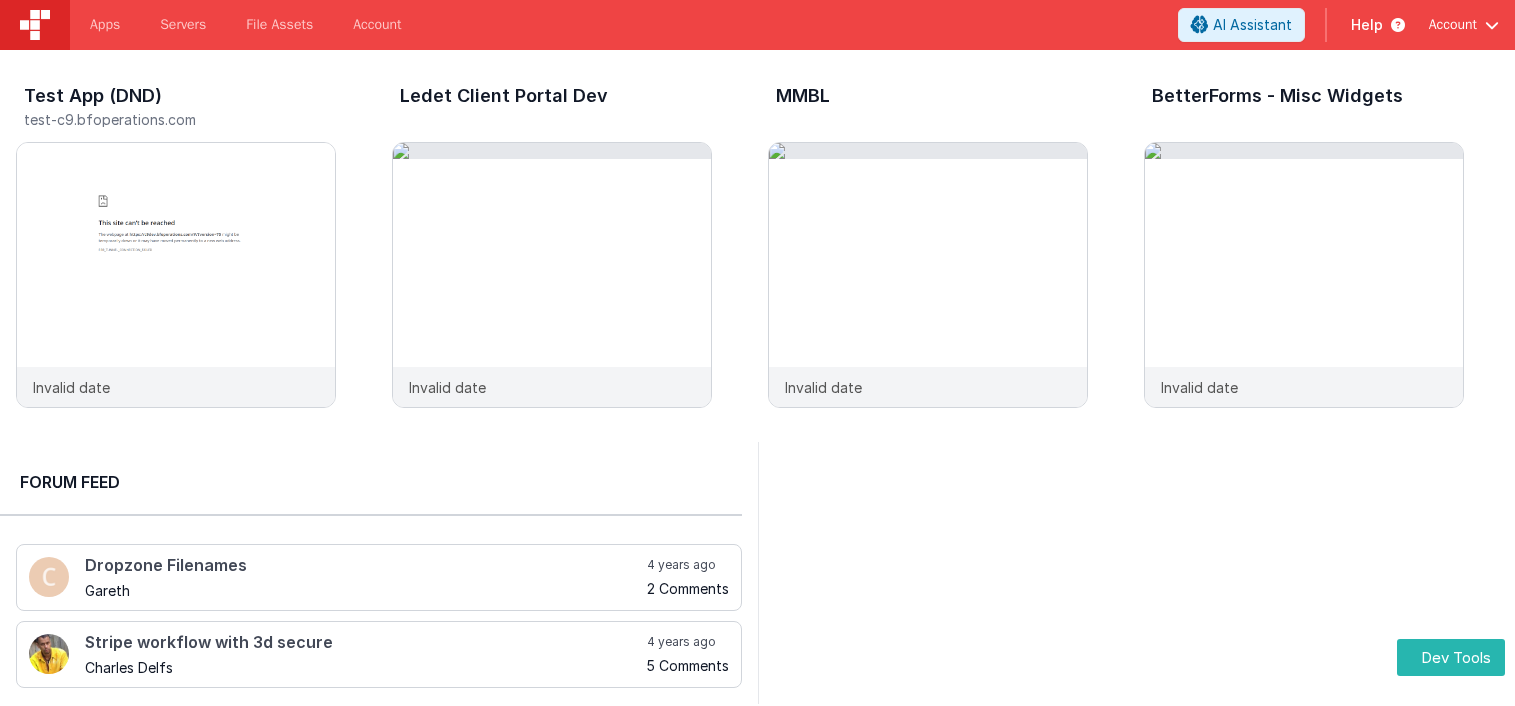 scroll, scrollTop: 0, scrollLeft: 0, axis: both 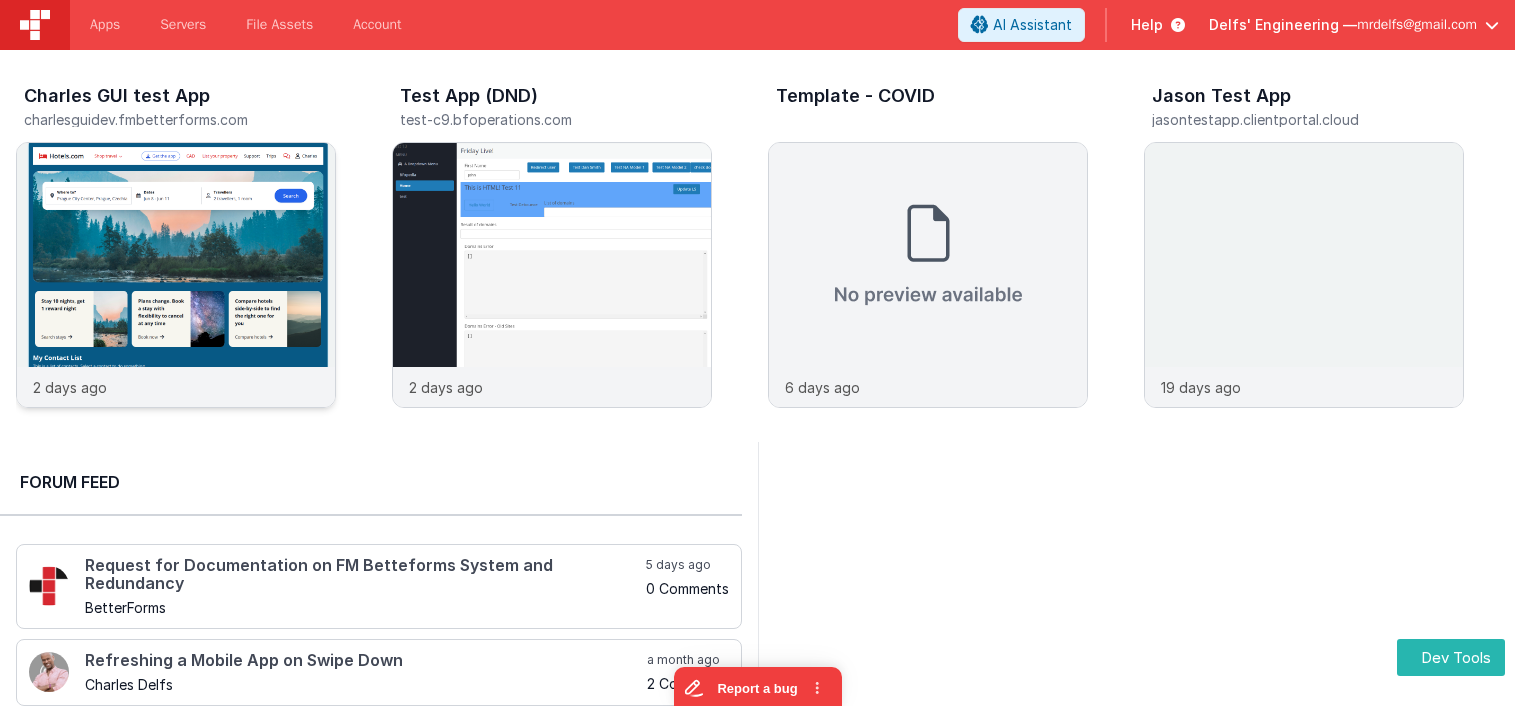 click at bounding box center [176, 302] 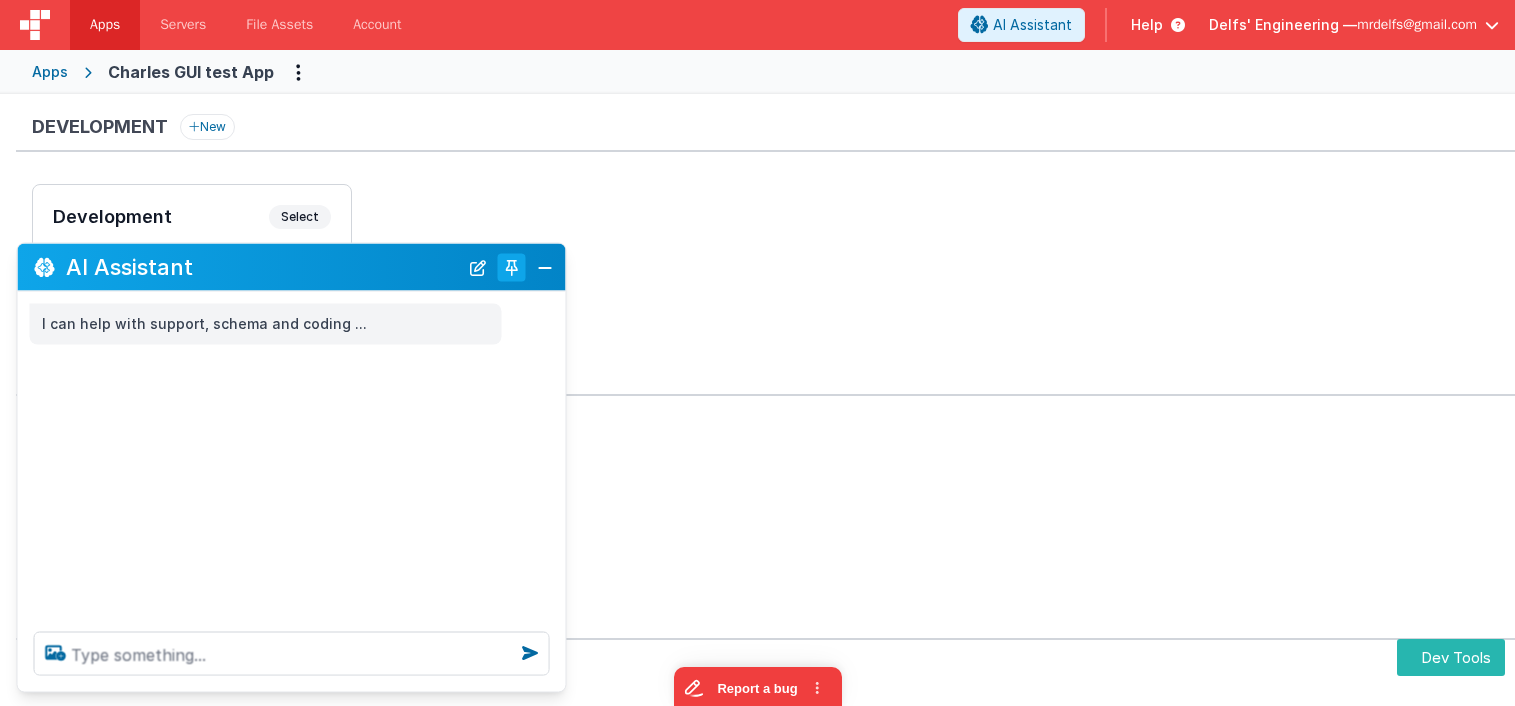 drag, startPoint x: 546, startPoint y: 273, endPoint x: 524, endPoint y: 270, distance: 22.203604 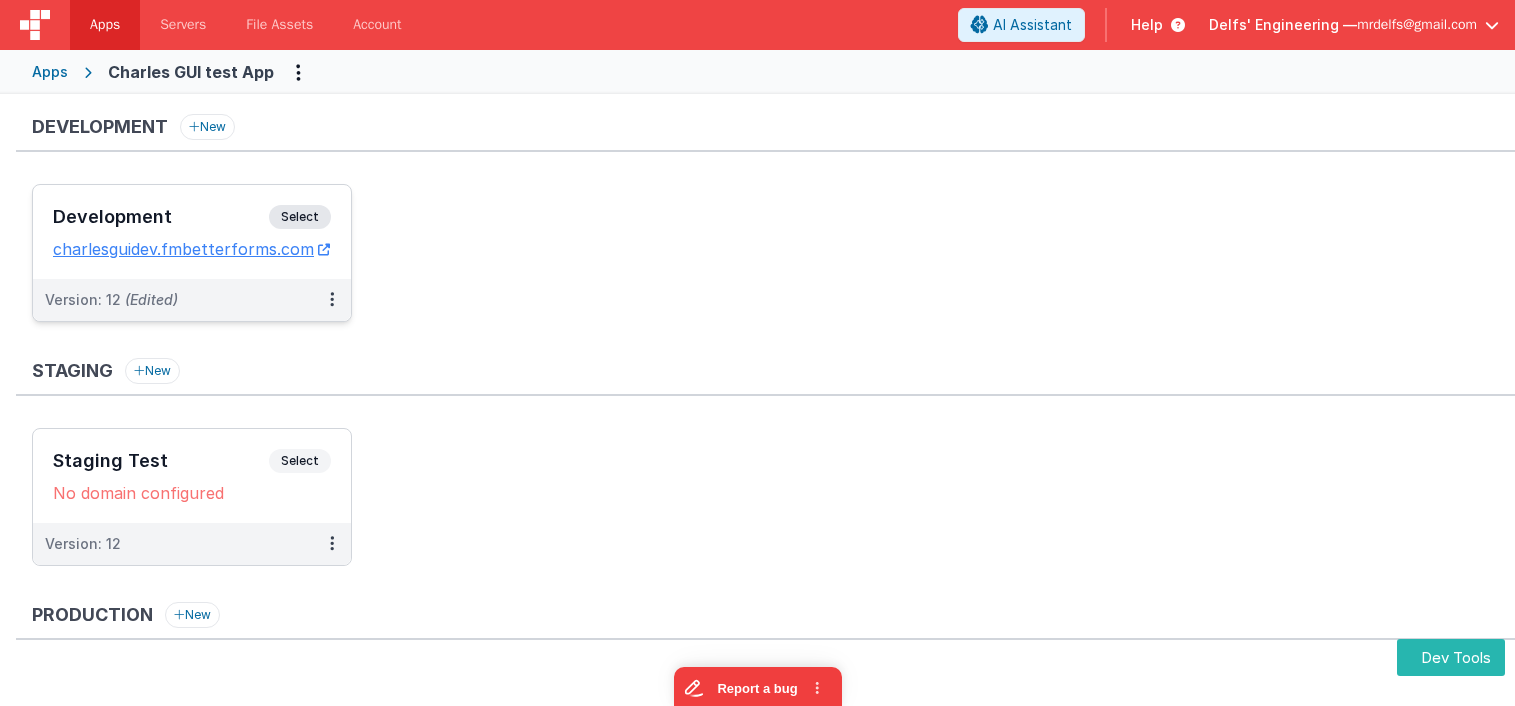 click on "Development" at bounding box center [161, 217] 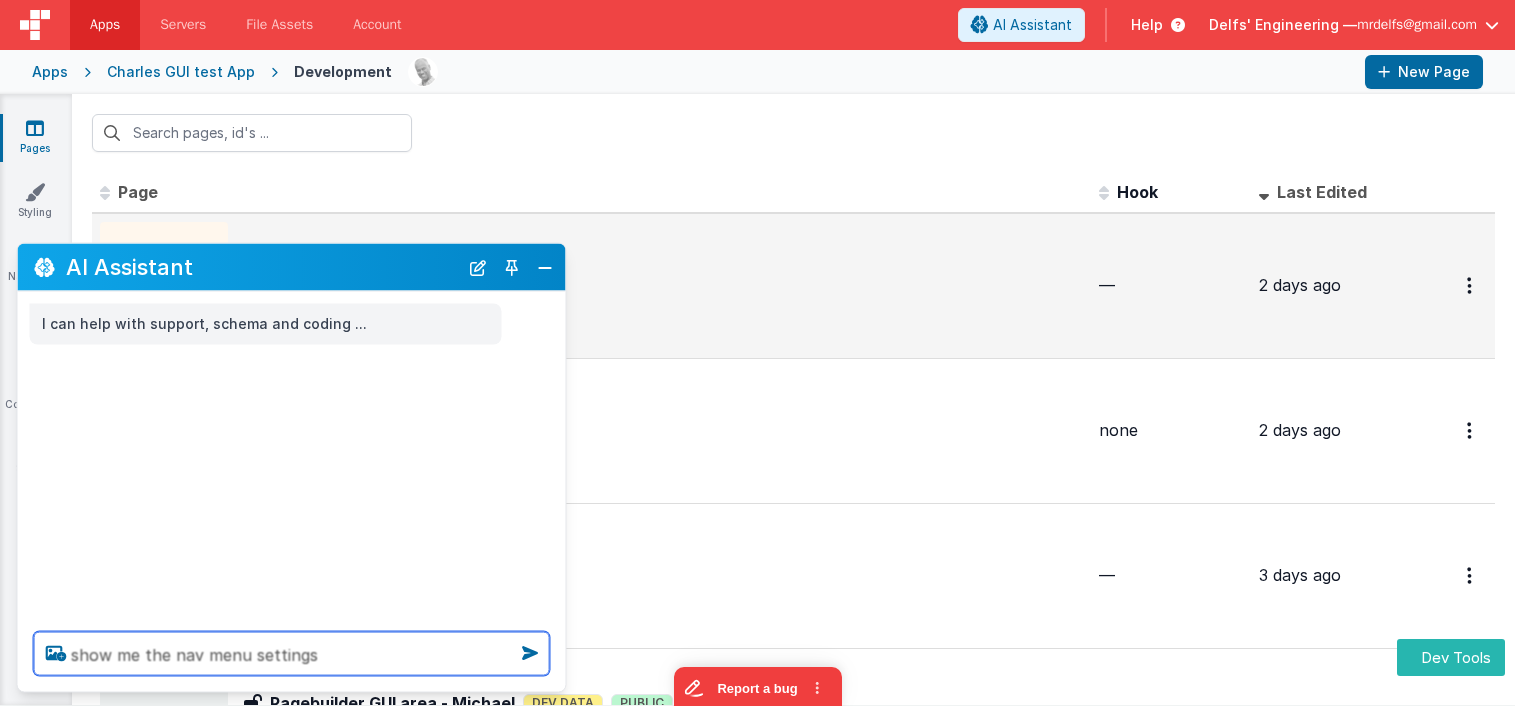 type on "show me the nav menu settings" 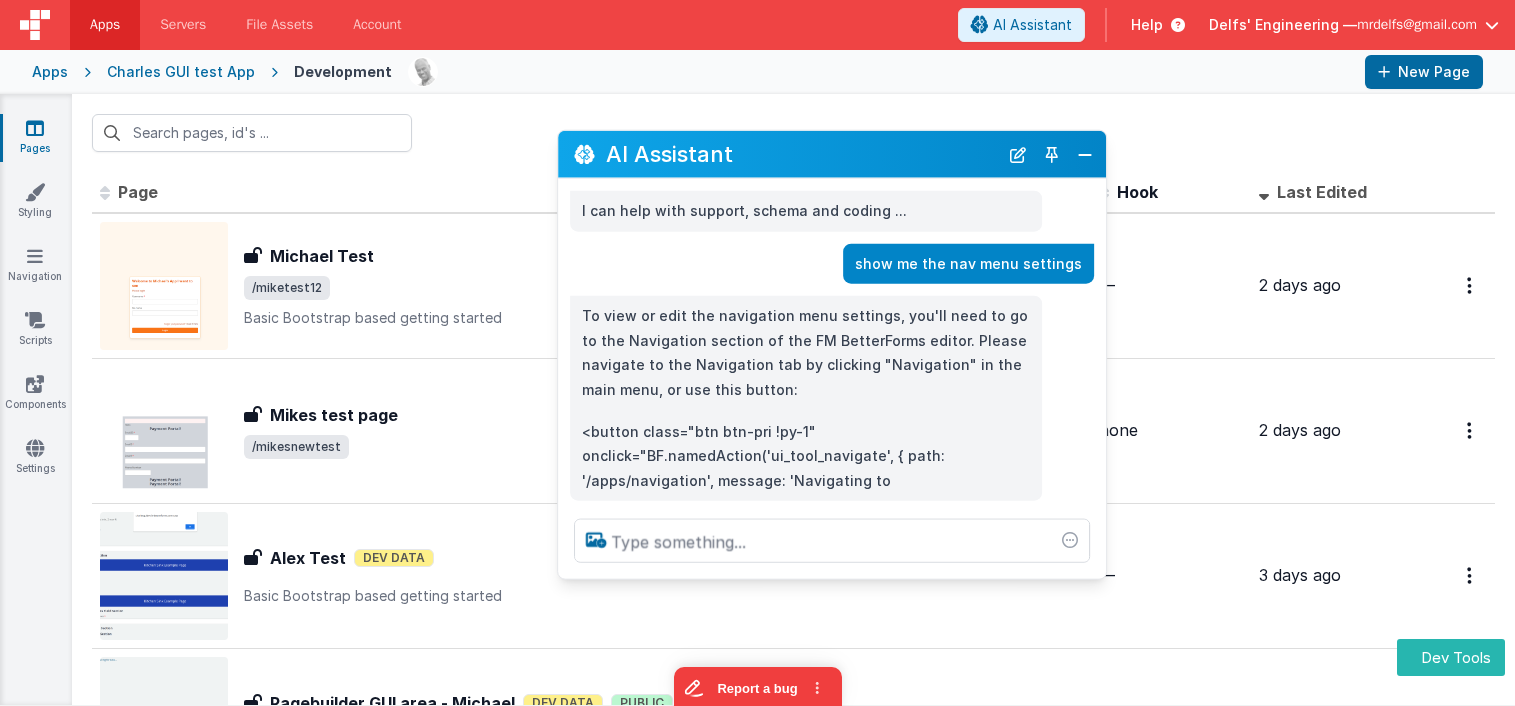 drag, startPoint x: 410, startPoint y: 247, endPoint x: 820, endPoint y: 164, distance: 418.31686 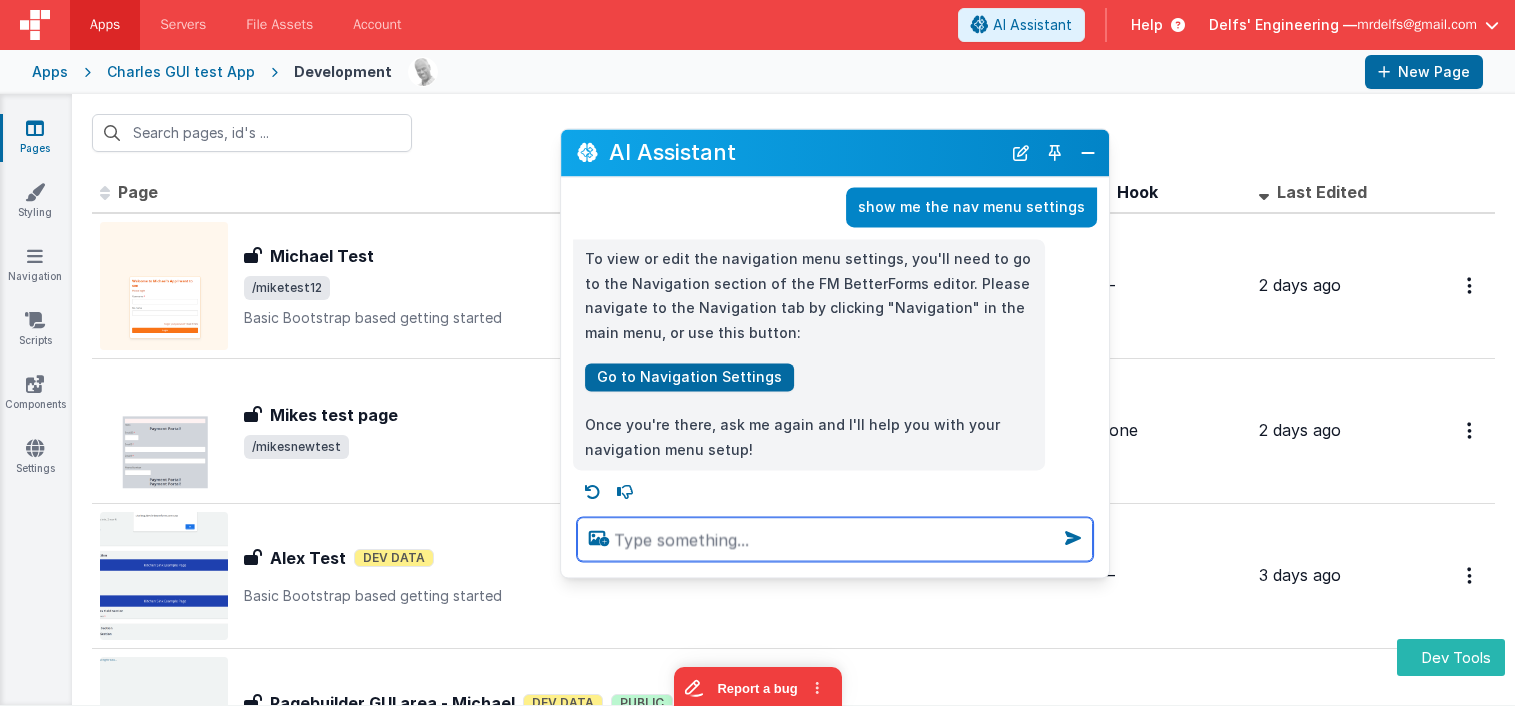 scroll, scrollTop: 56, scrollLeft: 0, axis: vertical 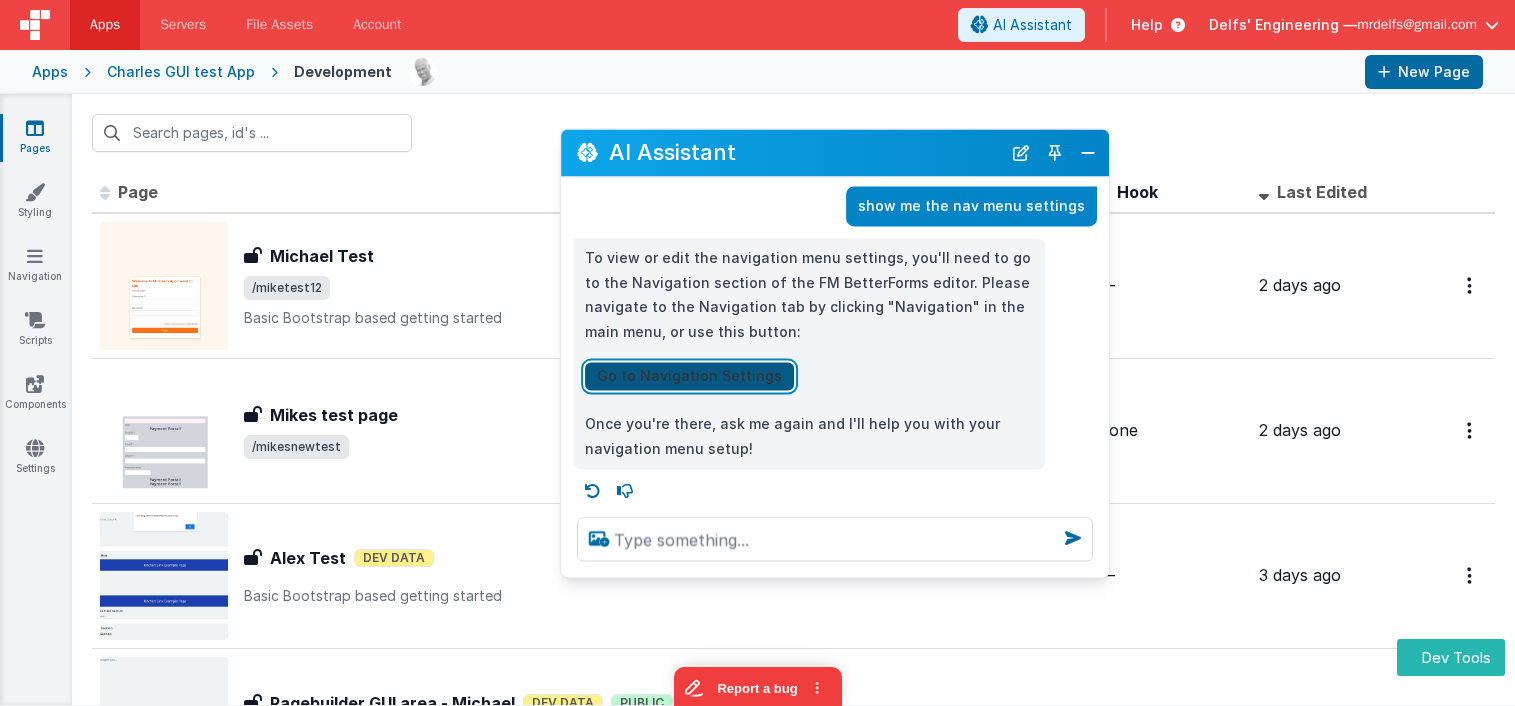 click on "Go to Navigation Settings" at bounding box center (689, 376) 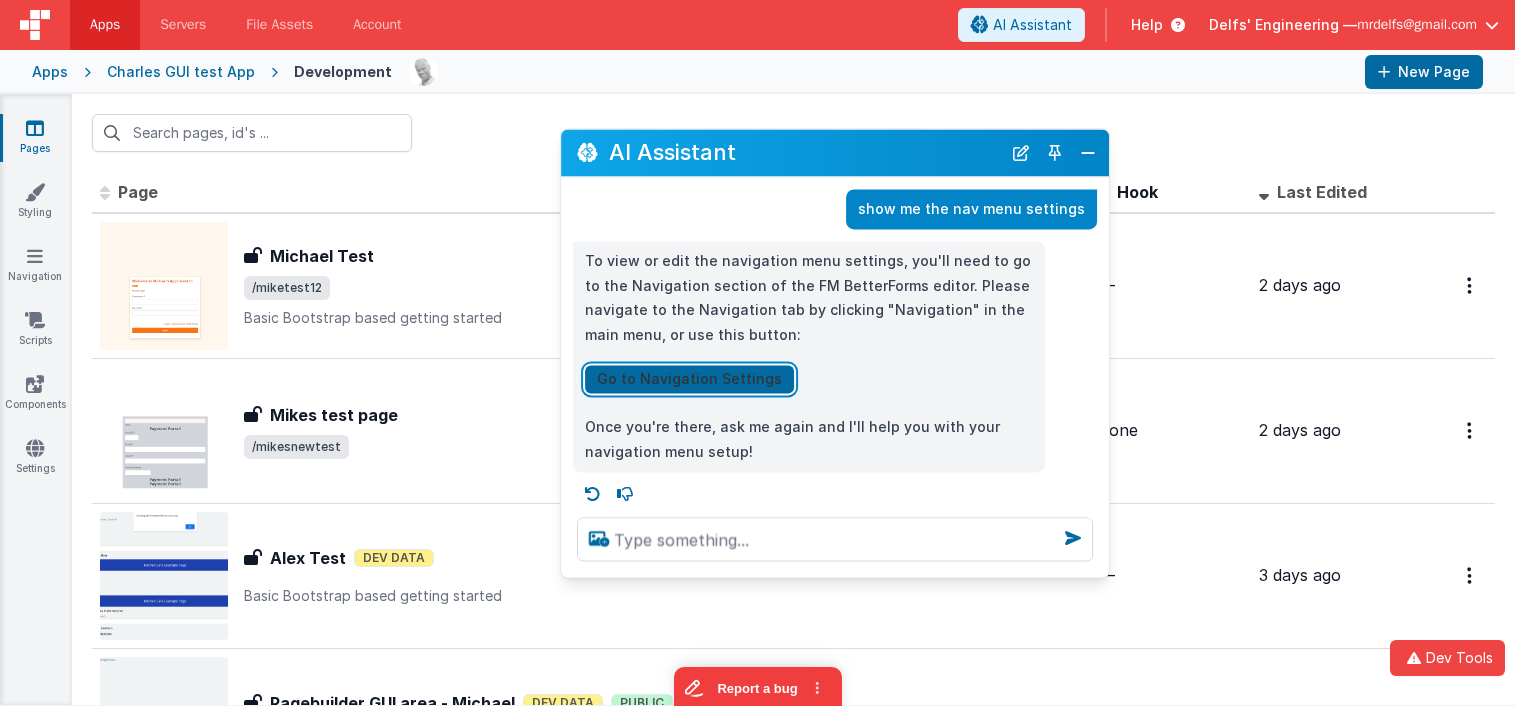 scroll, scrollTop: 44, scrollLeft: 0, axis: vertical 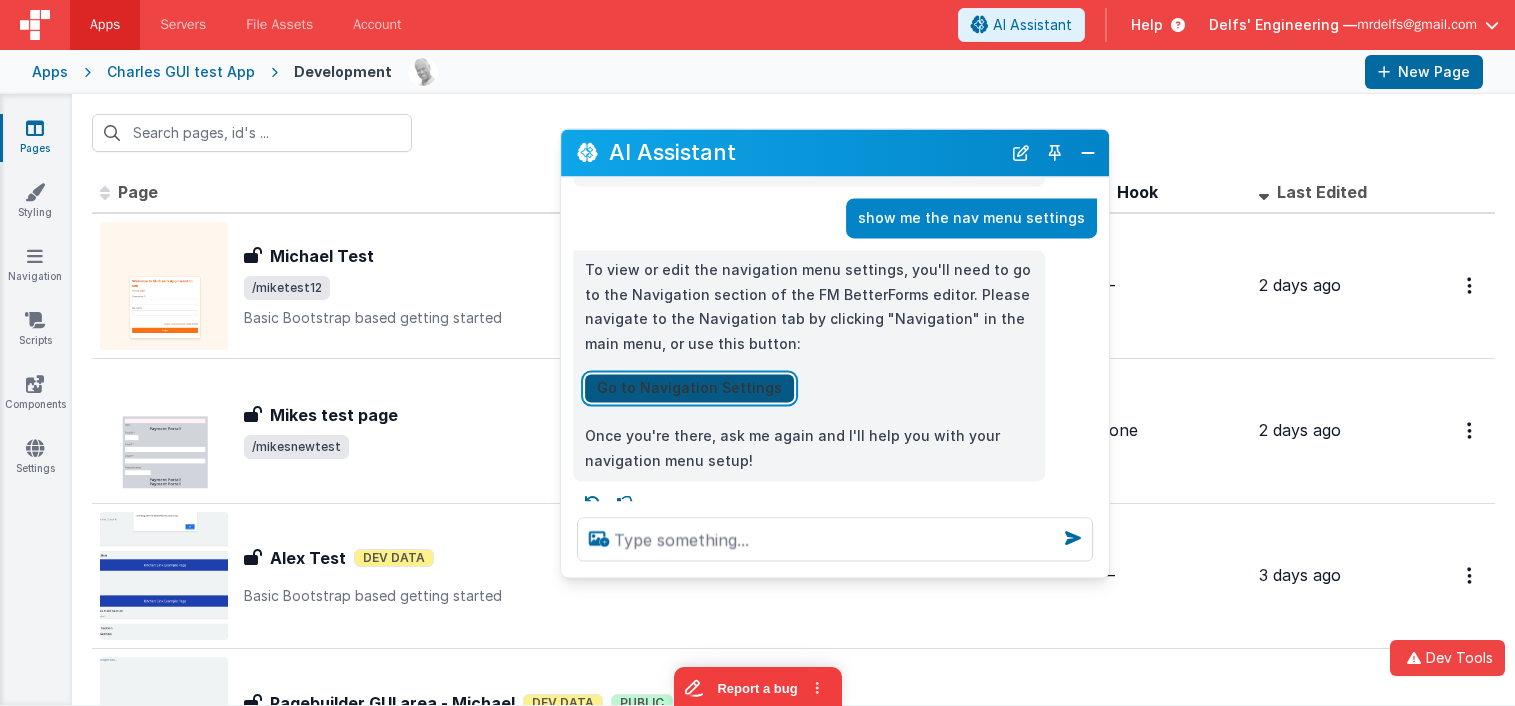 click on "Go to Navigation Settings" at bounding box center (689, 388) 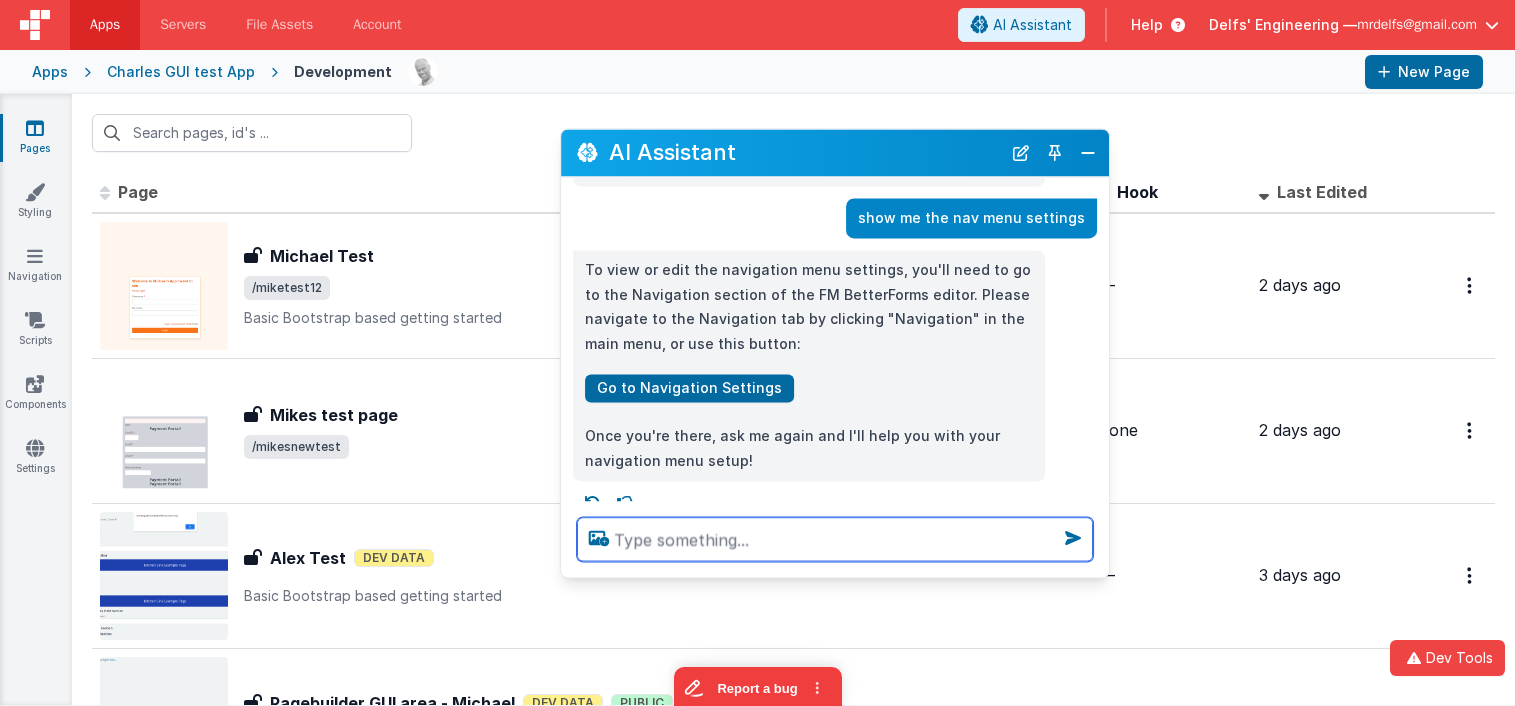 click at bounding box center [835, 539] 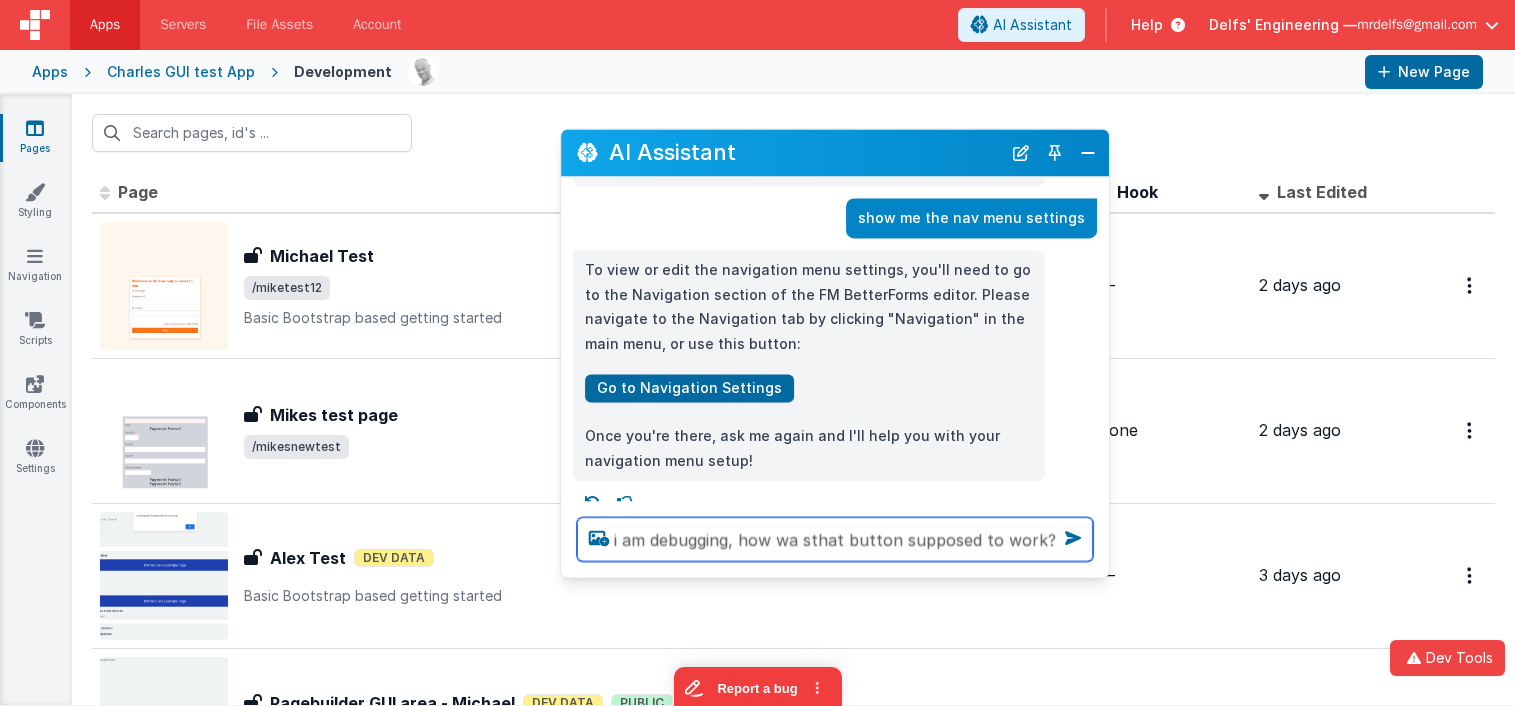 type on "i am debugging, how wa sthat button supposed to work?" 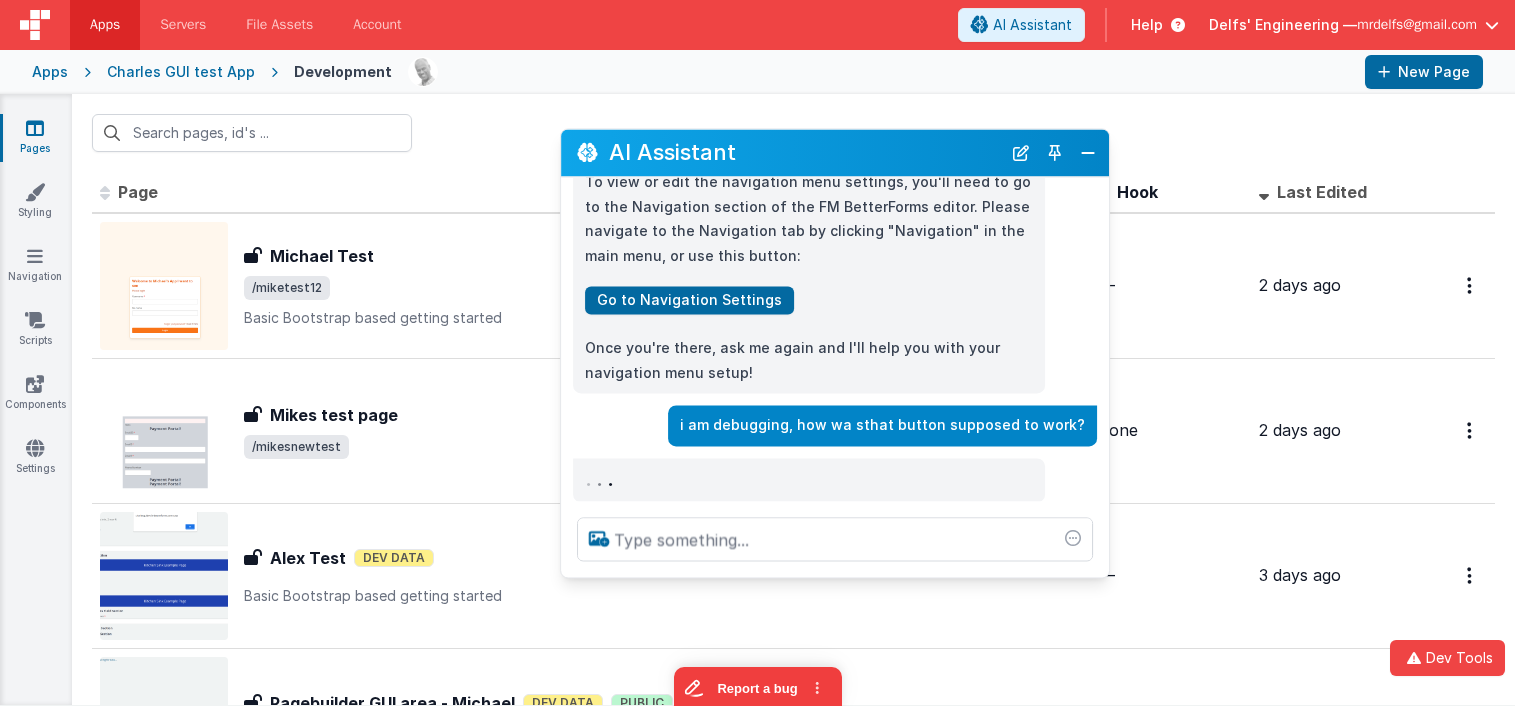 scroll, scrollTop: 132, scrollLeft: 0, axis: vertical 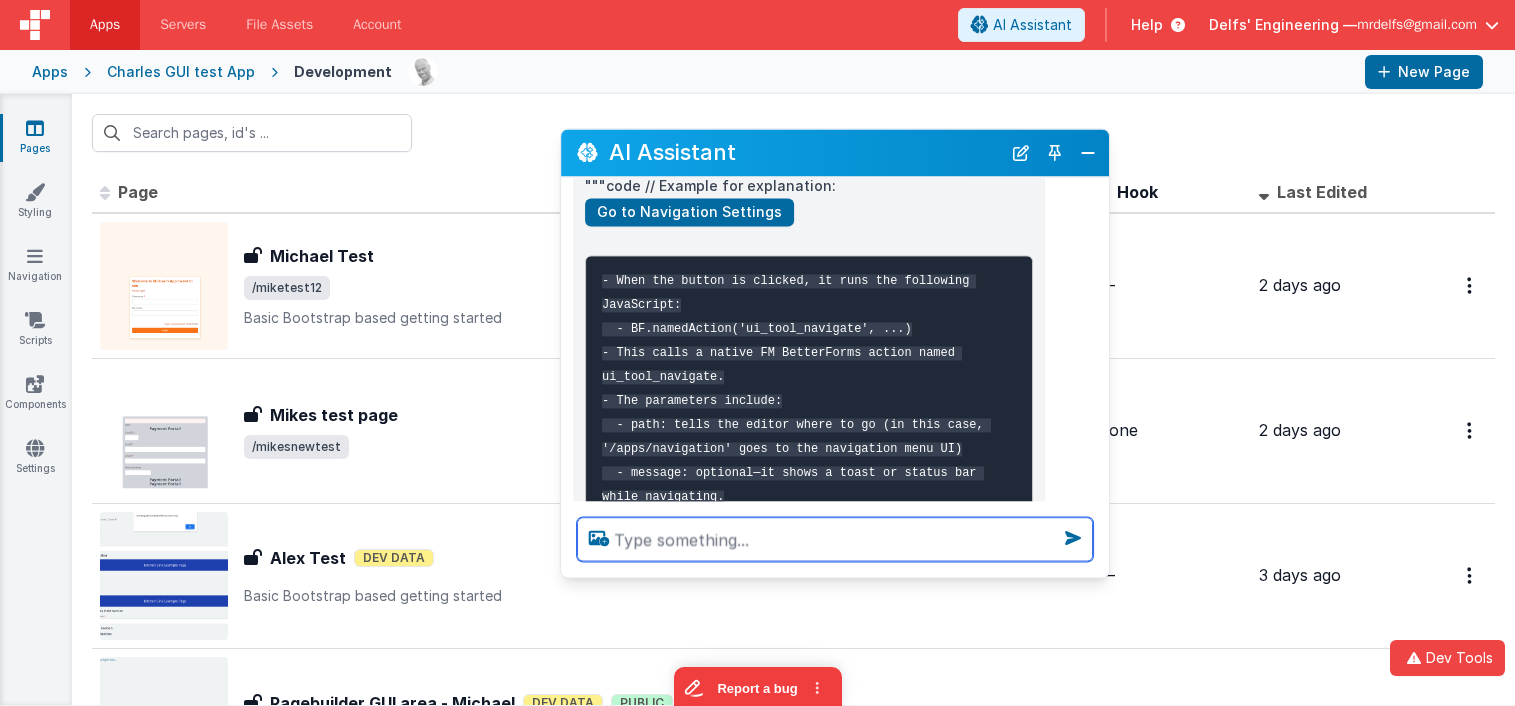 click at bounding box center (835, 539) 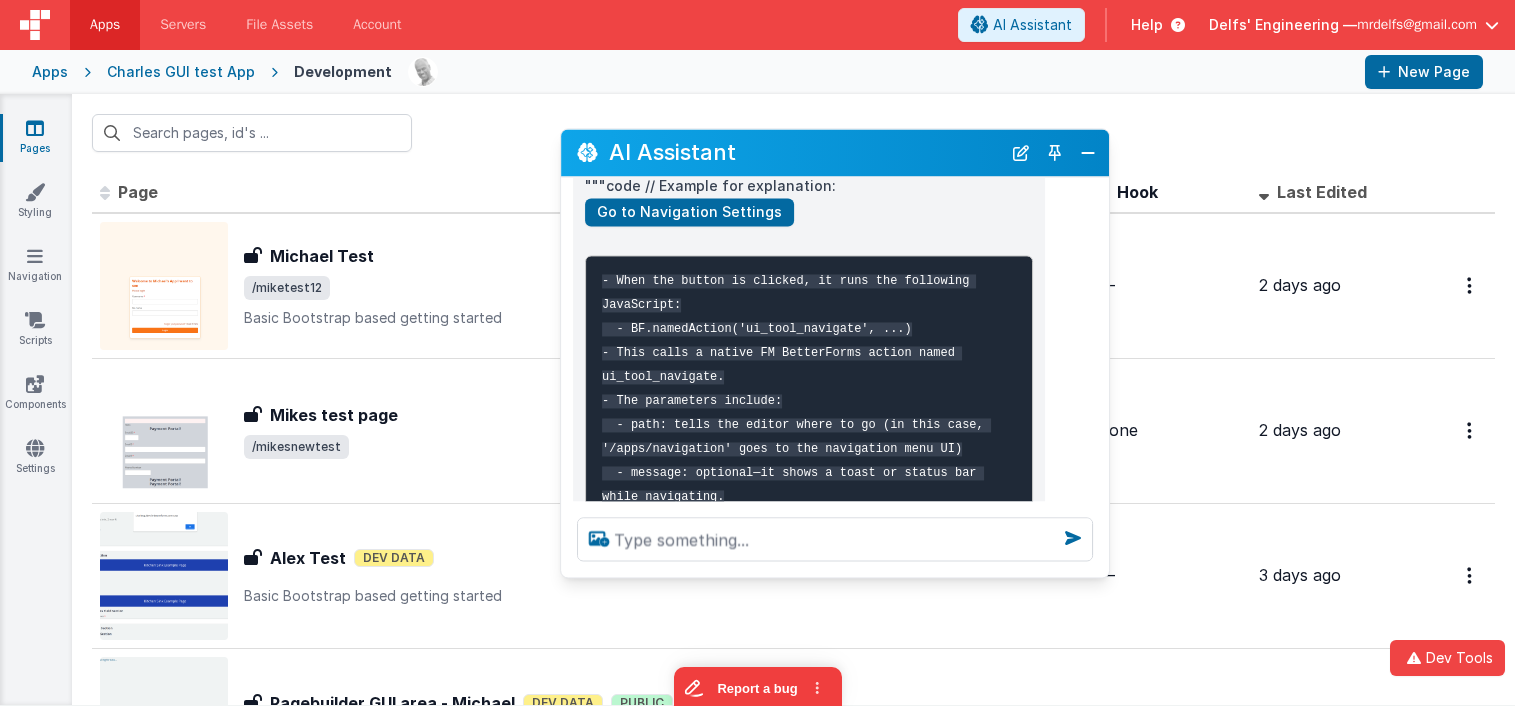 click on "- When the button is clicked, it runs the following JavaScript:
- BF.namedAction('ui_tool_navigate', ...)
- This calls a native FM BetterForms action named ui_tool_navigate.
- The parameters include:
- path: tells the editor where to go (in this case, '/apps/navigation' goes to the navigation menu UI)
- message: optional—it shows a toast or status bar while navigating.
This lets users jump to the navigation settings from any context via an interactive button, as long as BF.namedAction is in scope (it works inside the FM BetterForms editor).
Let me know if you want to see other interactive elements or deeper detail!" at bounding box center [811, 485] 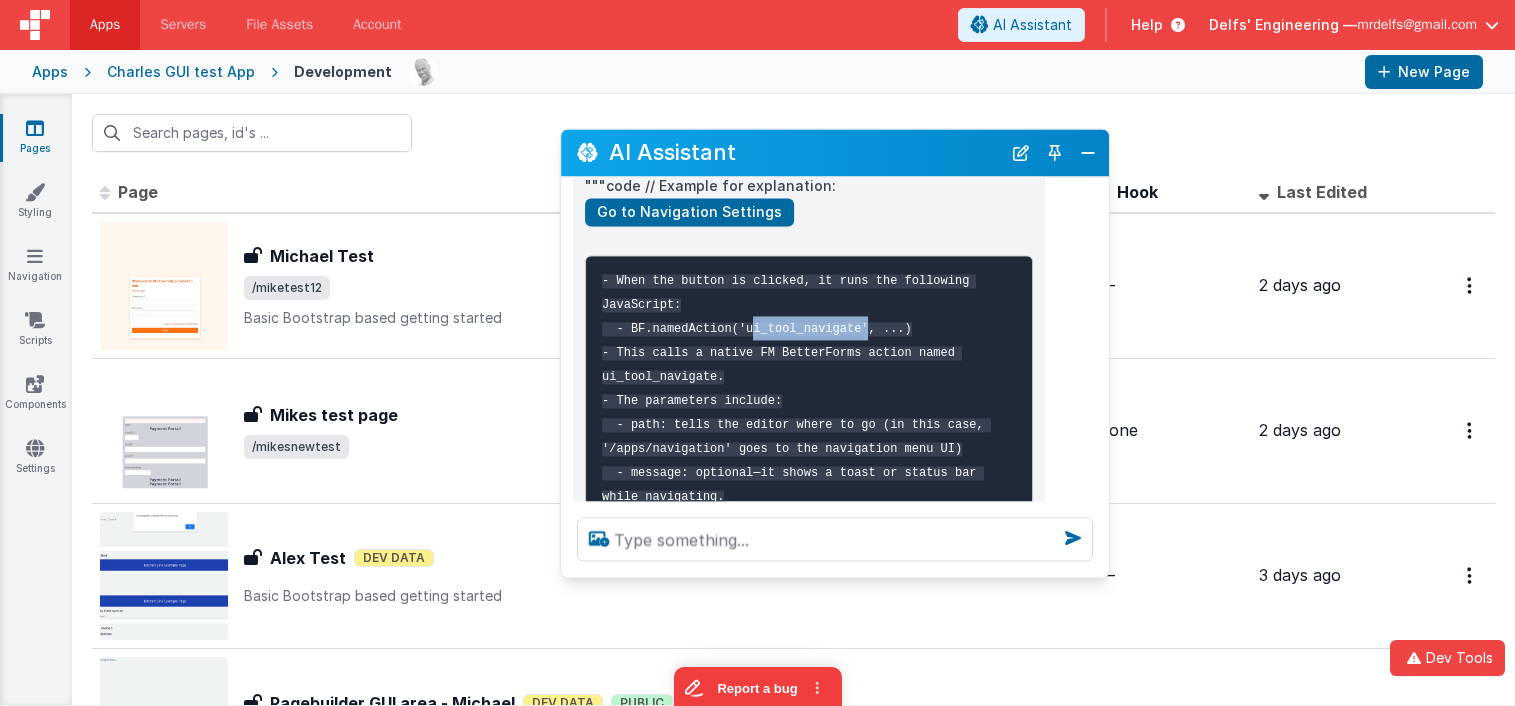 click on "- When the button is clicked, it runs the following JavaScript:
- BF.namedAction('ui_tool_navigate', ...)
- This calls a native FM BetterForms action named ui_tool_navigate.
- The parameters include:
- path: tells the editor where to go (in this case, '/apps/navigation' goes to the navigation menu UI)
- message: optional—it shows a toast or status bar while navigating.
This lets users jump to the navigation settings from any context via an interactive button, as long as BF.namedAction is in scope (it works inside the FM BetterForms editor).
Let me know if you want to see other interactive elements or deeper detail!" at bounding box center (811, 485) 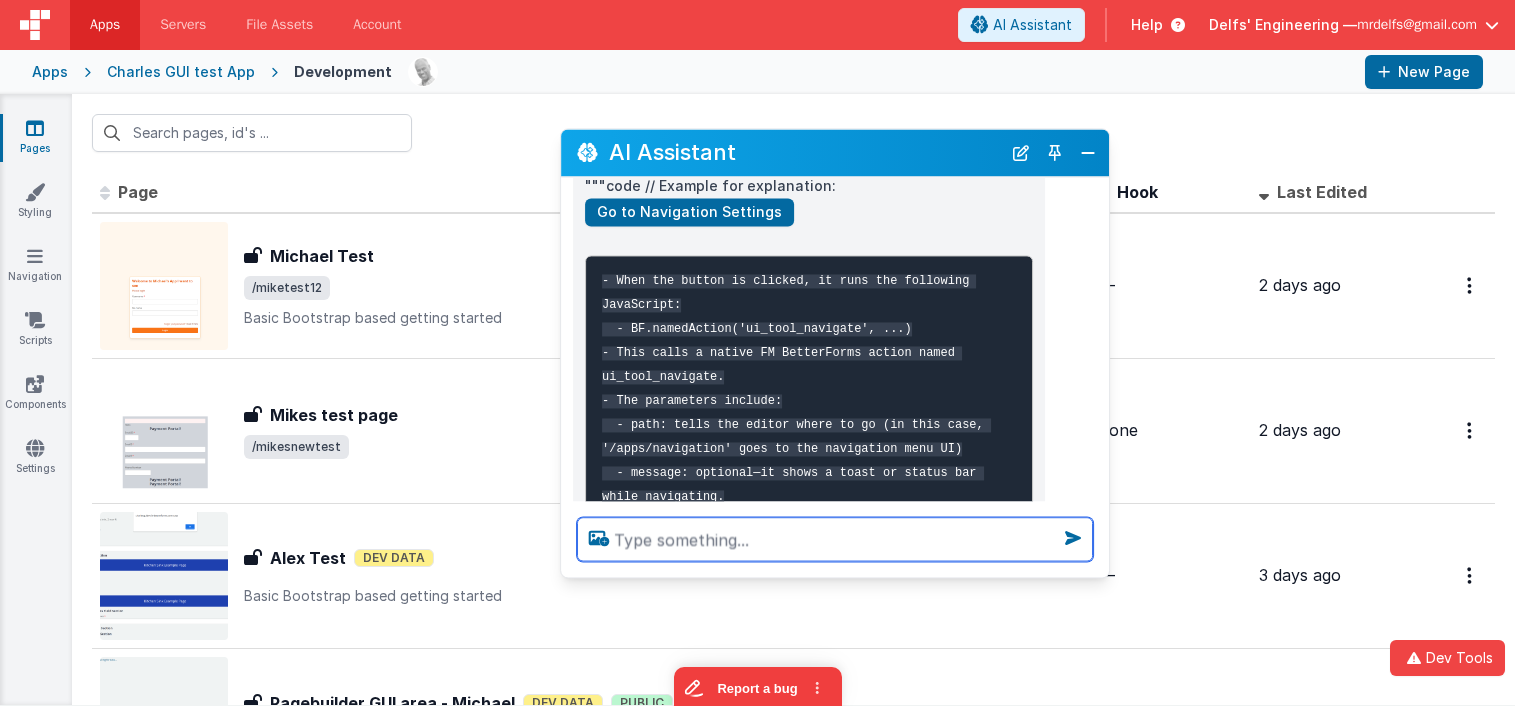 click at bounding box center [835, 539] 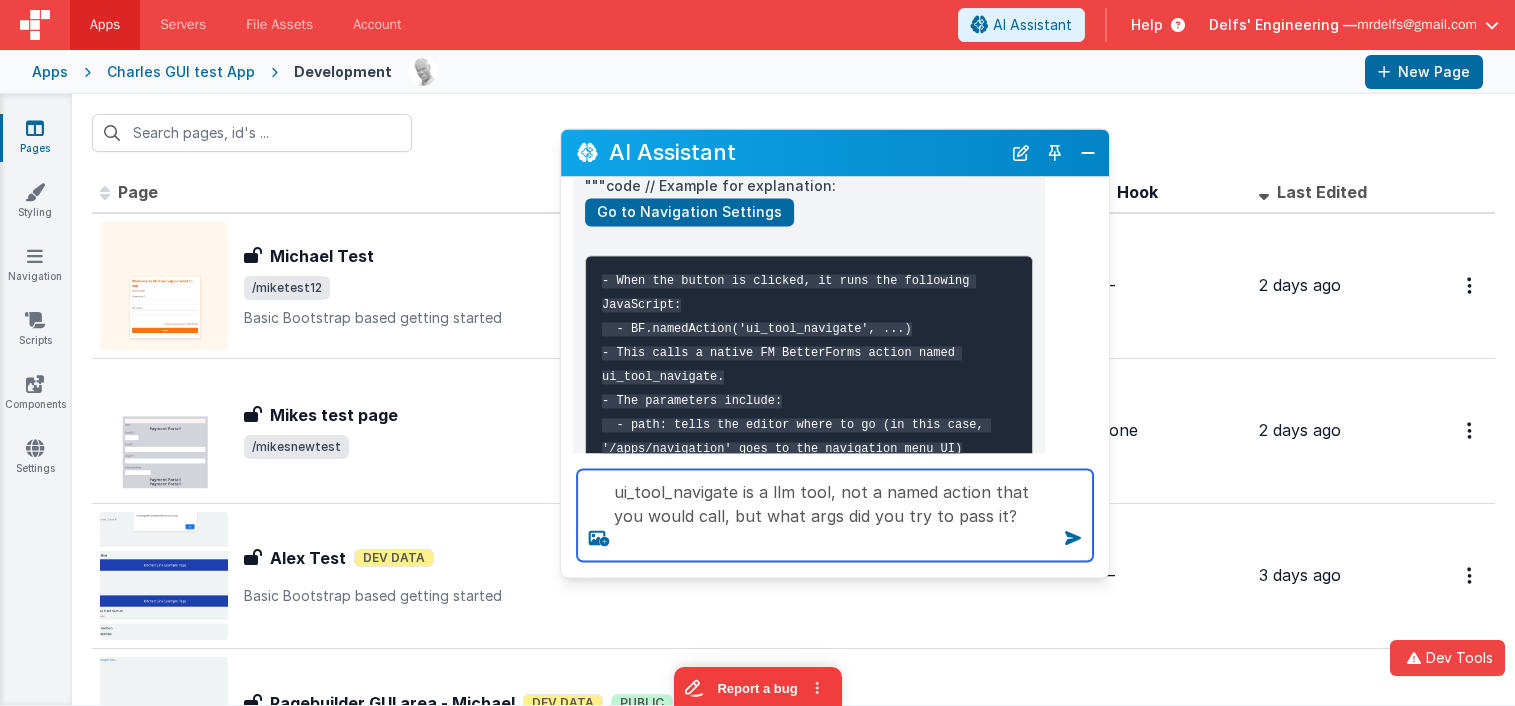 type on "ui_tool_navigate is a llm tool, not a named action that you would call, but what args did you try to pass it?" 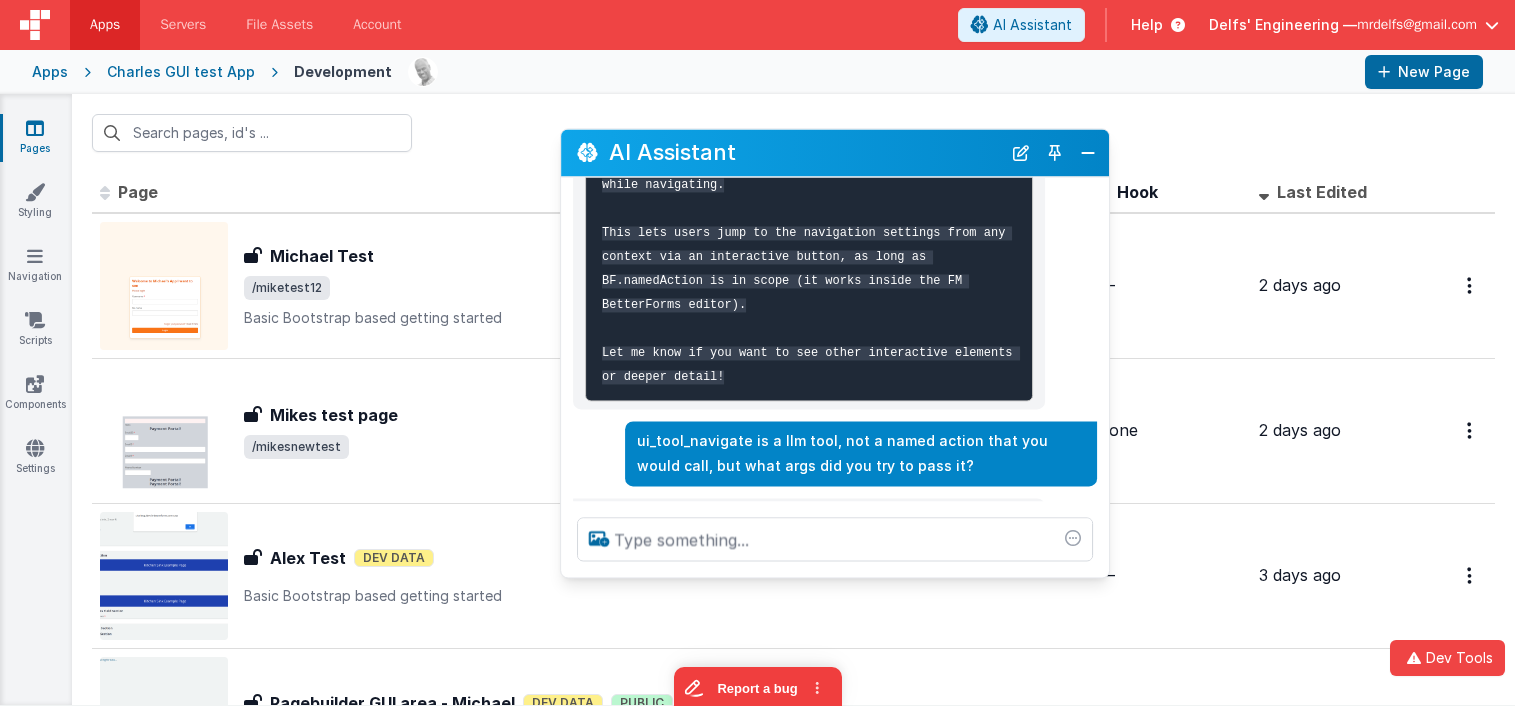 scroll, scrollTop: 818, scrollLeft: 0, axis: vertical 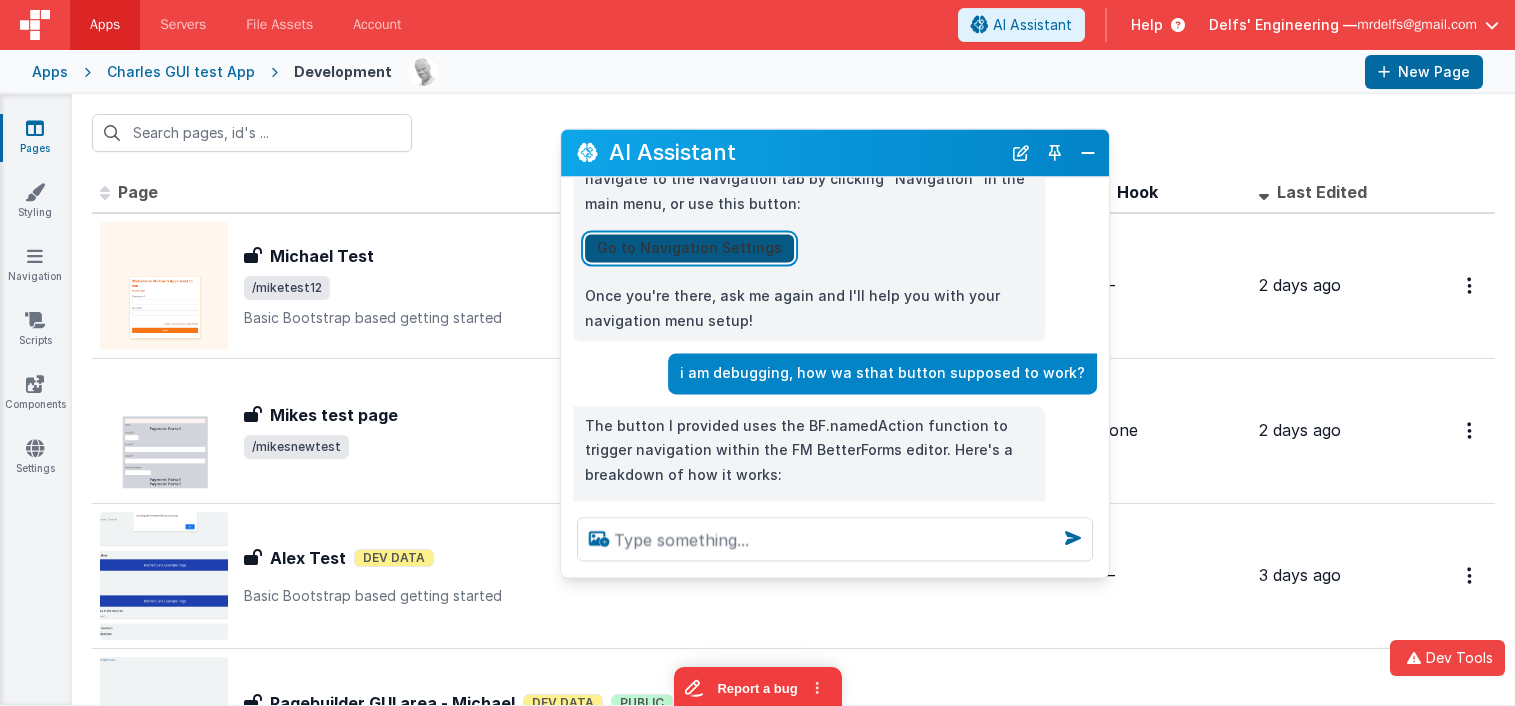 click on "Go to Navigation Settings" at bounding box center (689, 248) 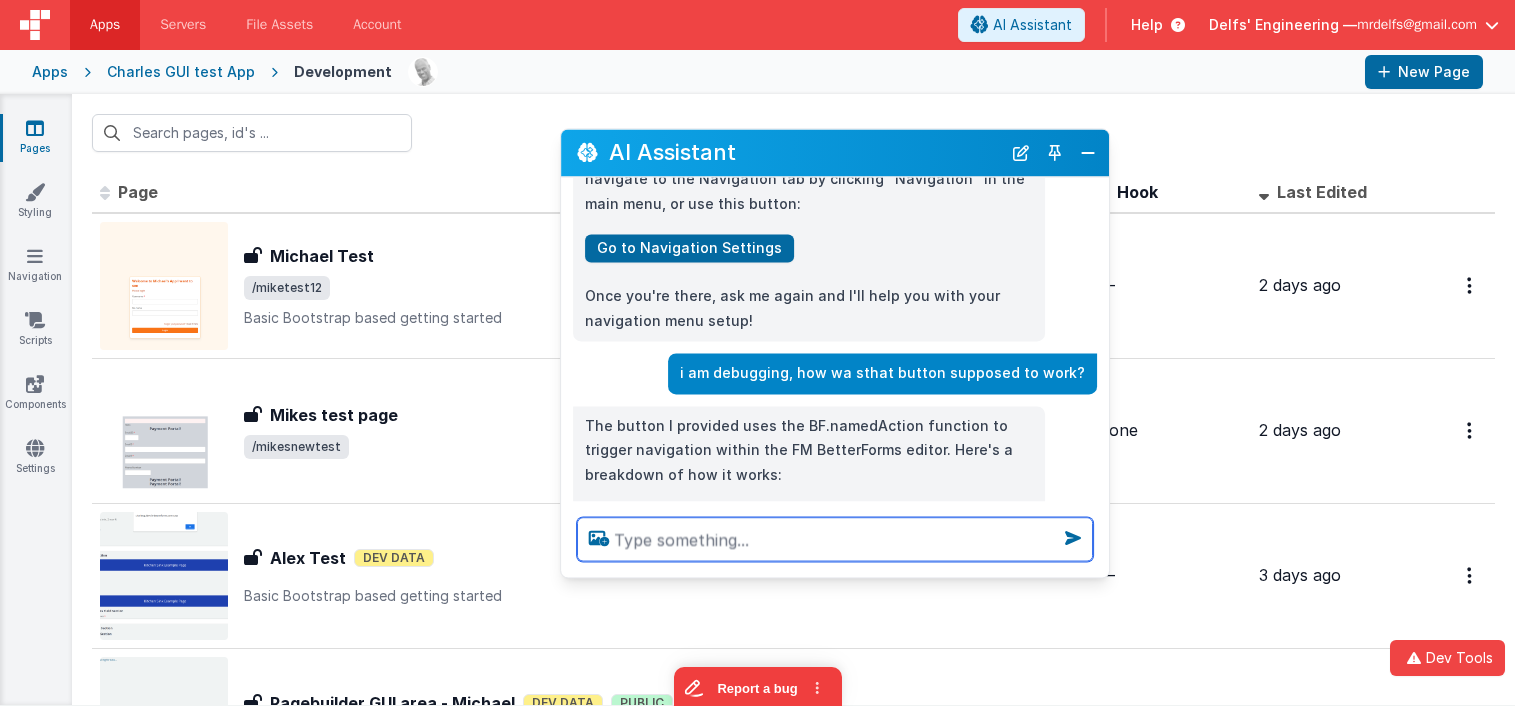 click at bounding box center (835, 539) 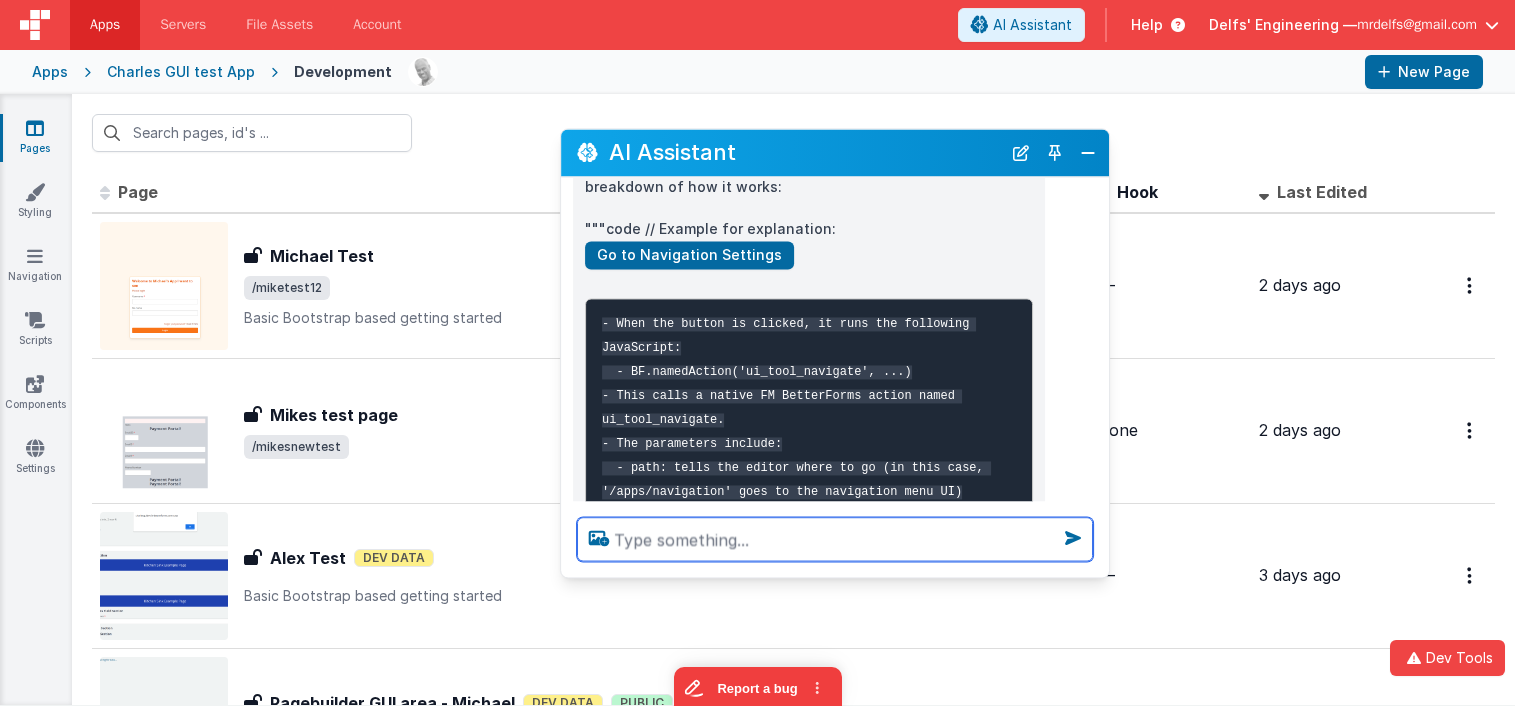 scroll, scrollTop: 453, scrollLeft: 0, axis: vertical 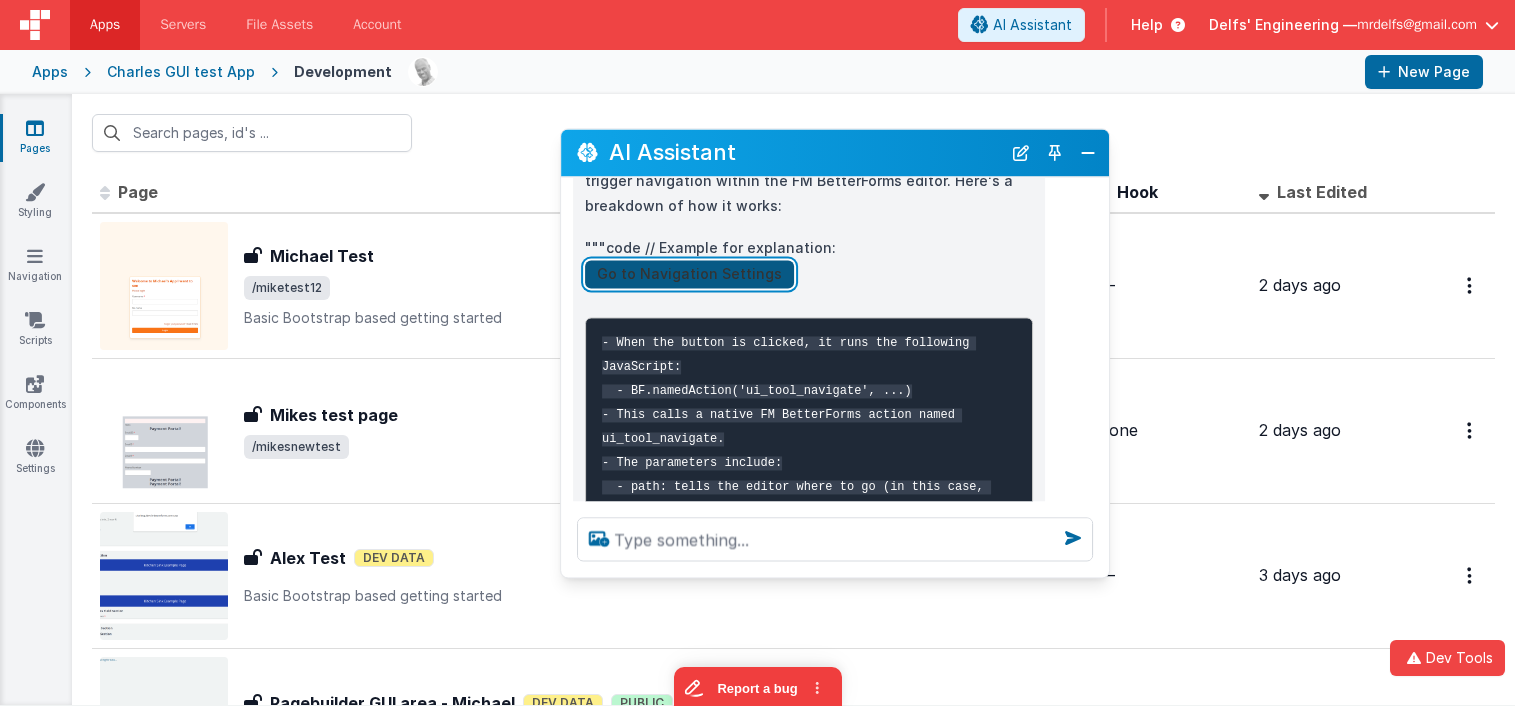 click on "Go to Navigation Settings" at bounding box center (689, 274) 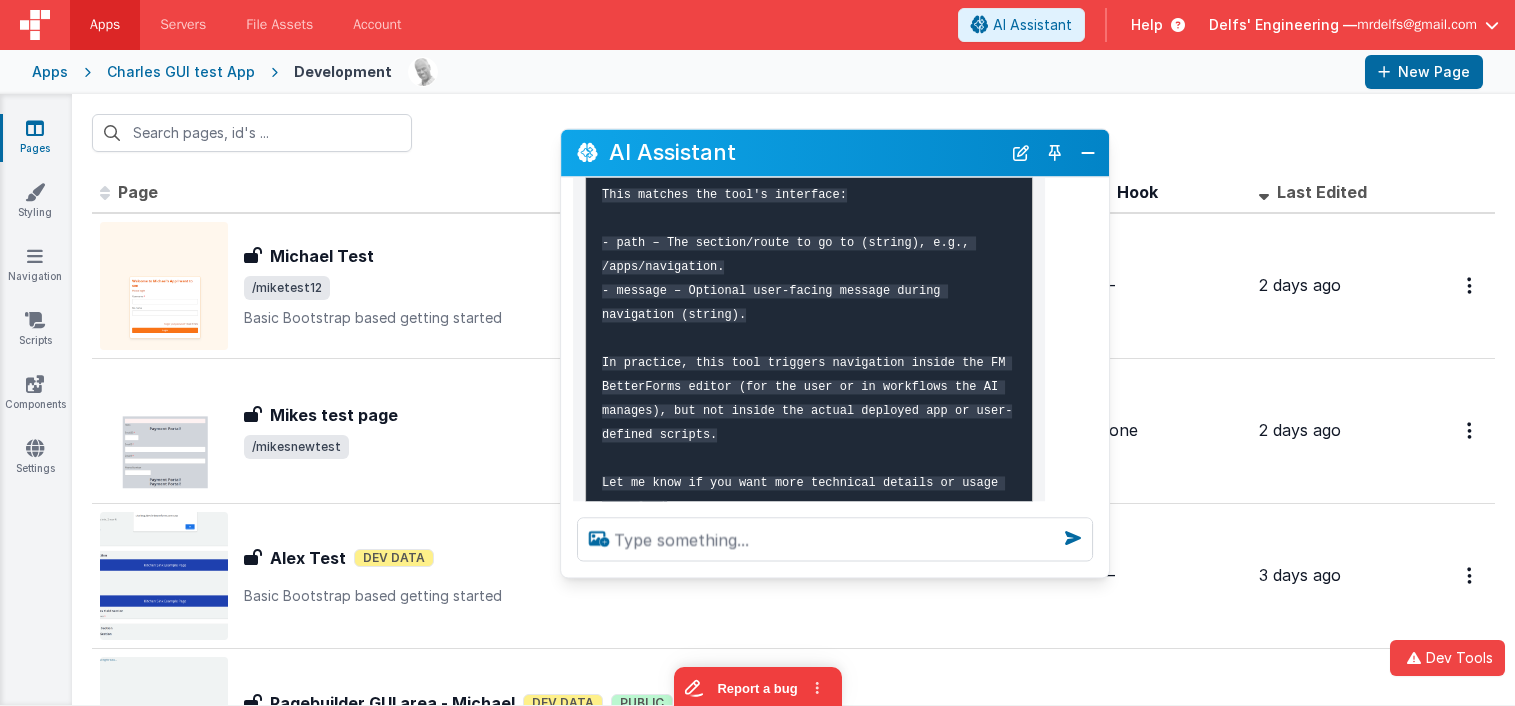 scroll, scrollTop: 1494, scrollLeft: 0, axis: vertical 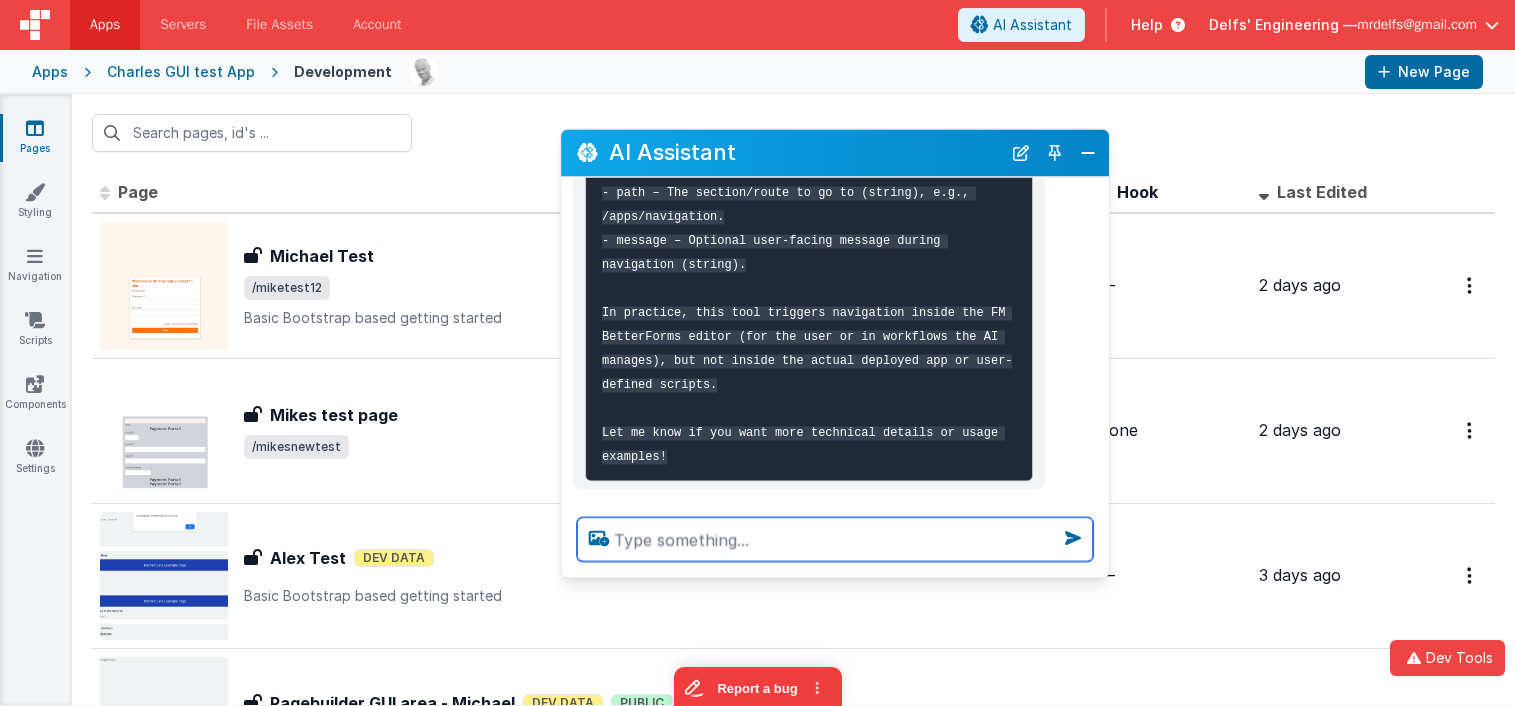 click at bounding box center [835, 539] 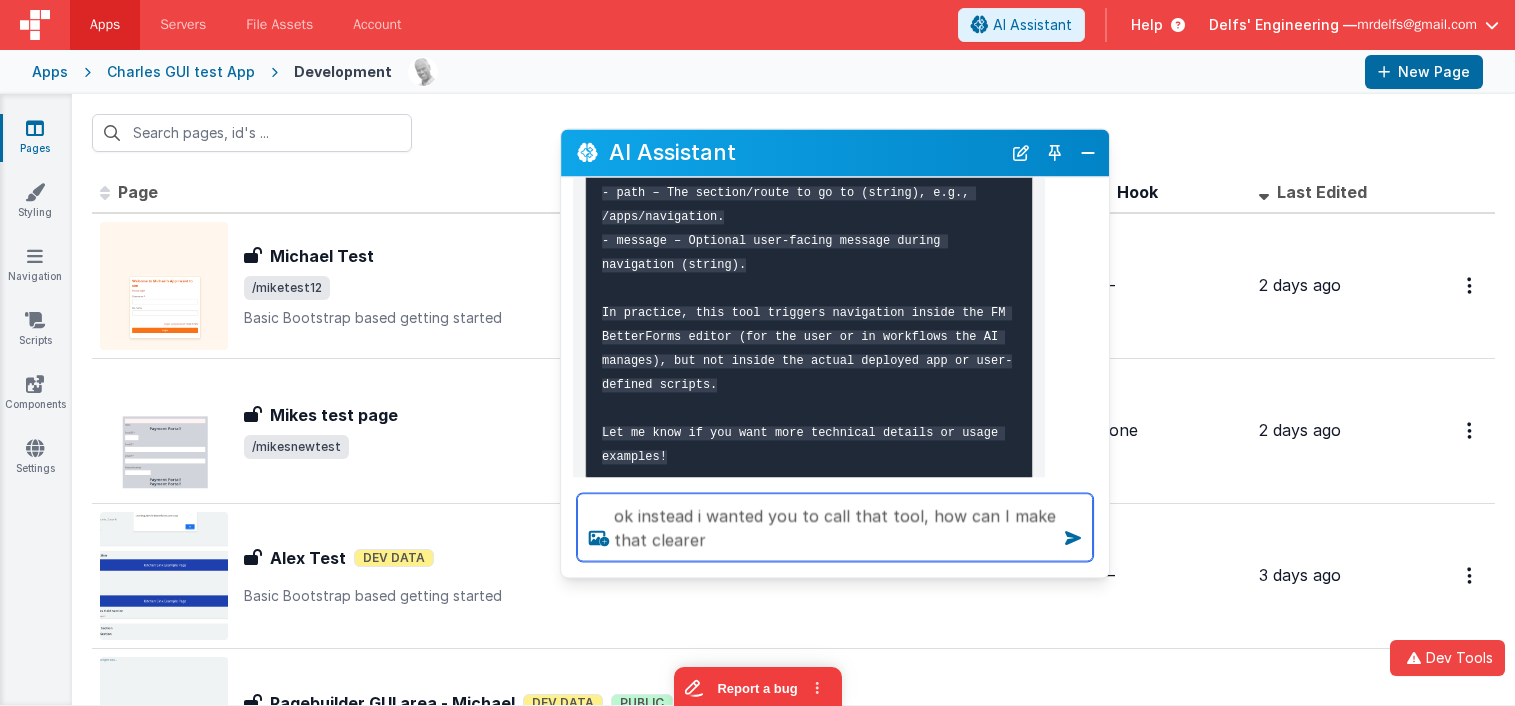 type on "ok instead i wanted you to call that tool, how can I make that clearer" 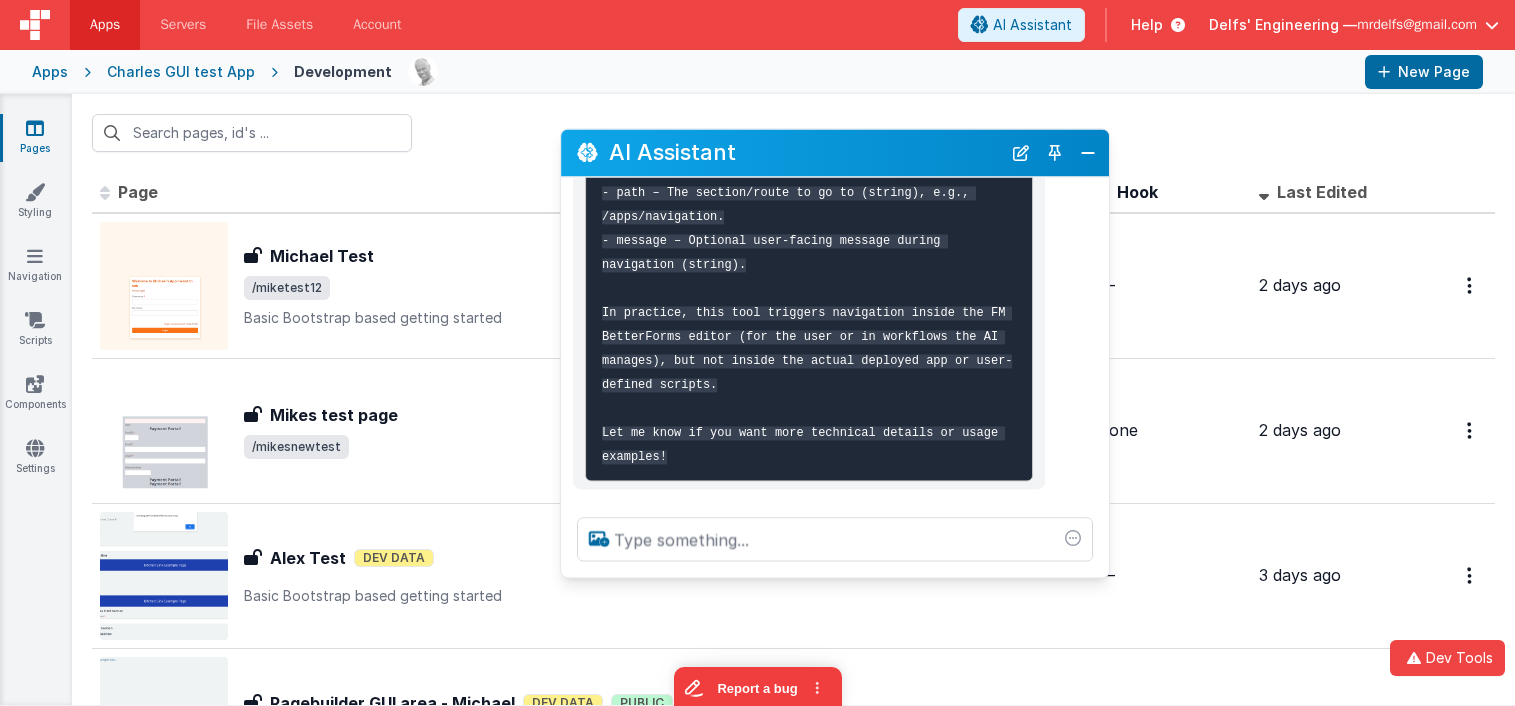 scroll, scrollTop: 1589, scrollLeft: 0, axis: vertical 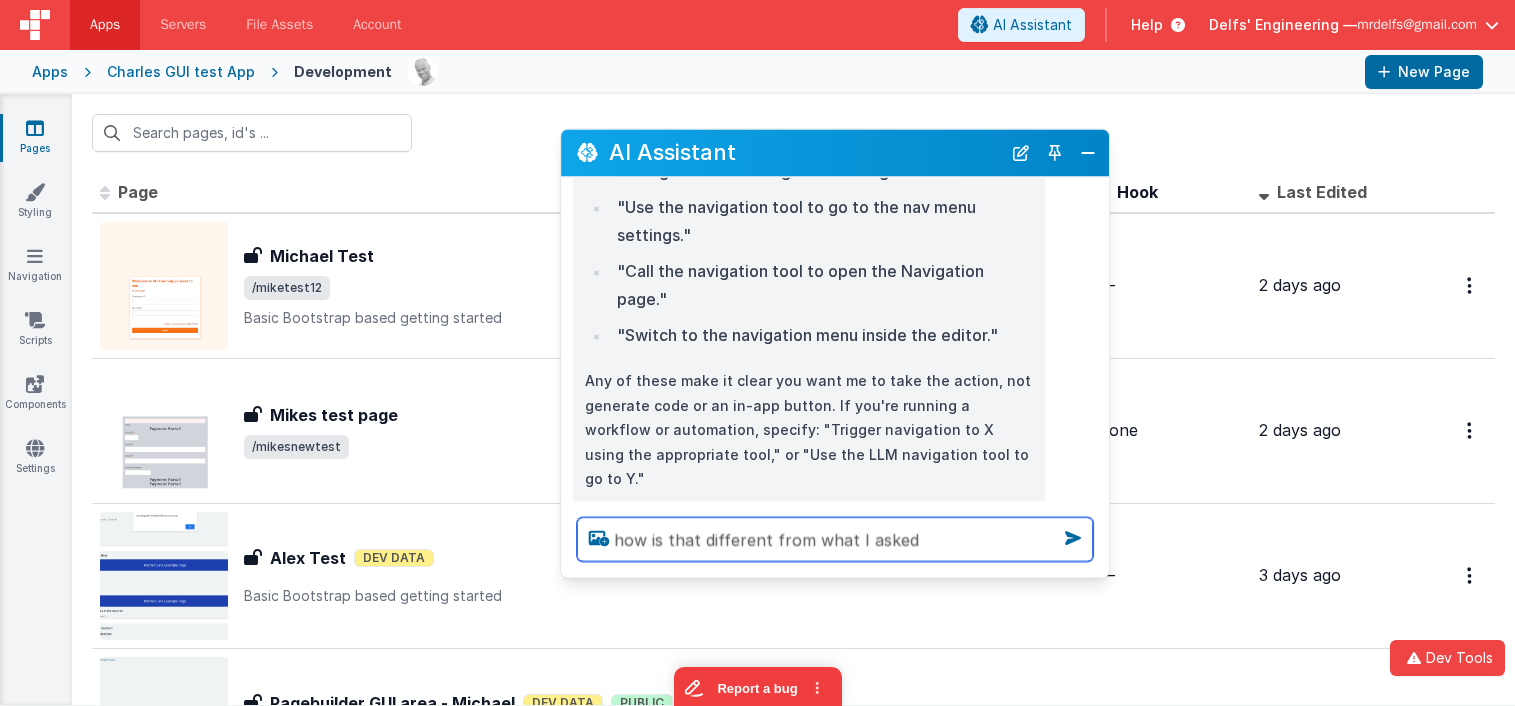 type on "how is that different from what I asked" 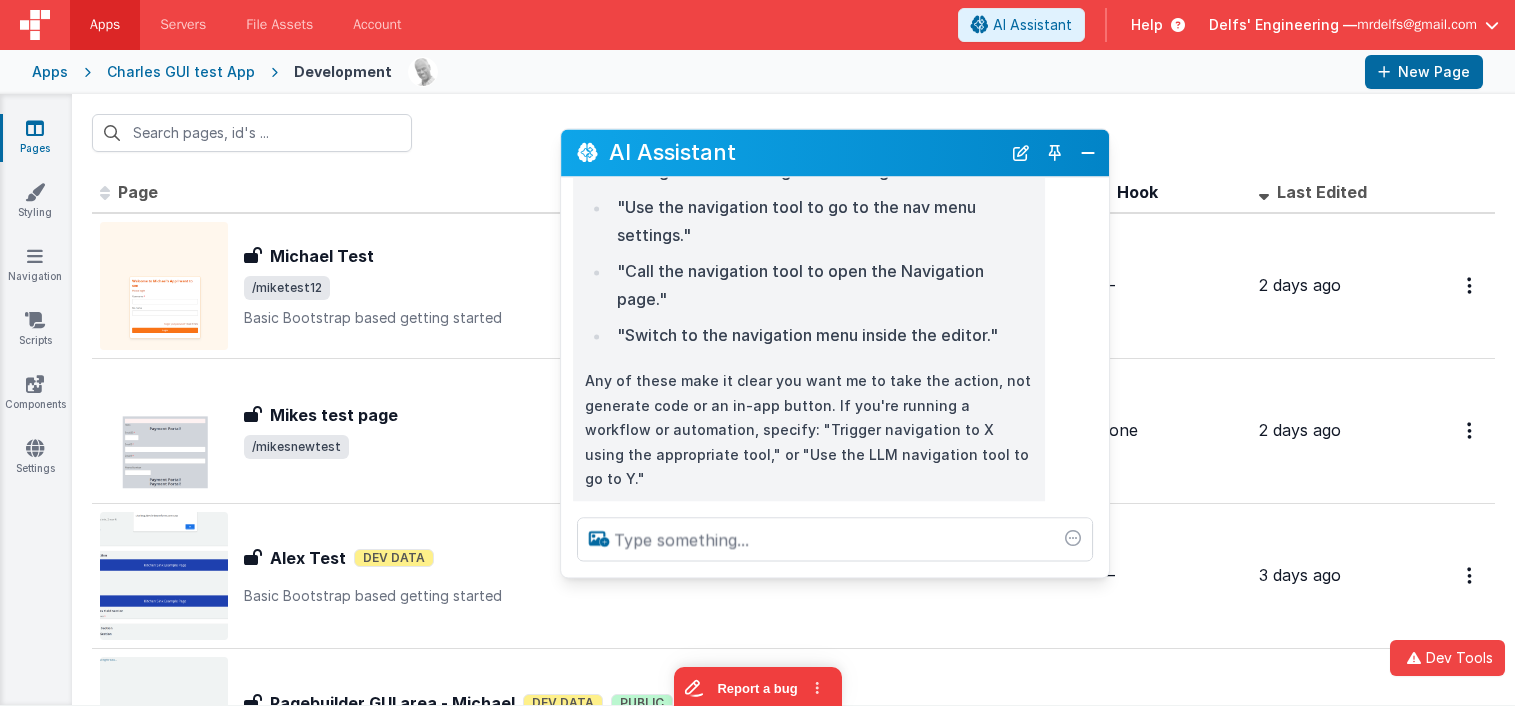 scroll, scrollTop: 2087, scrollLeft: 0, axis: vertical 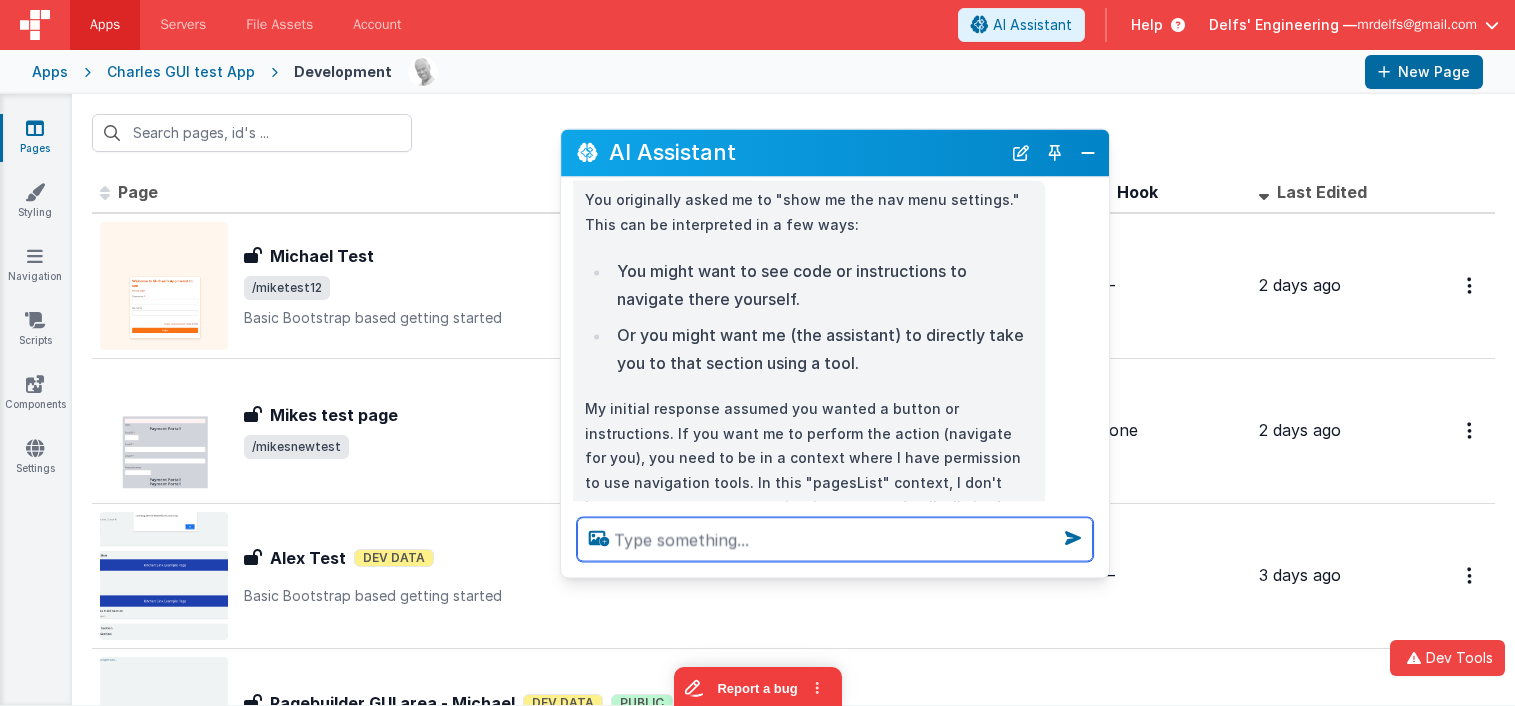click at bounding box center (835, 539) 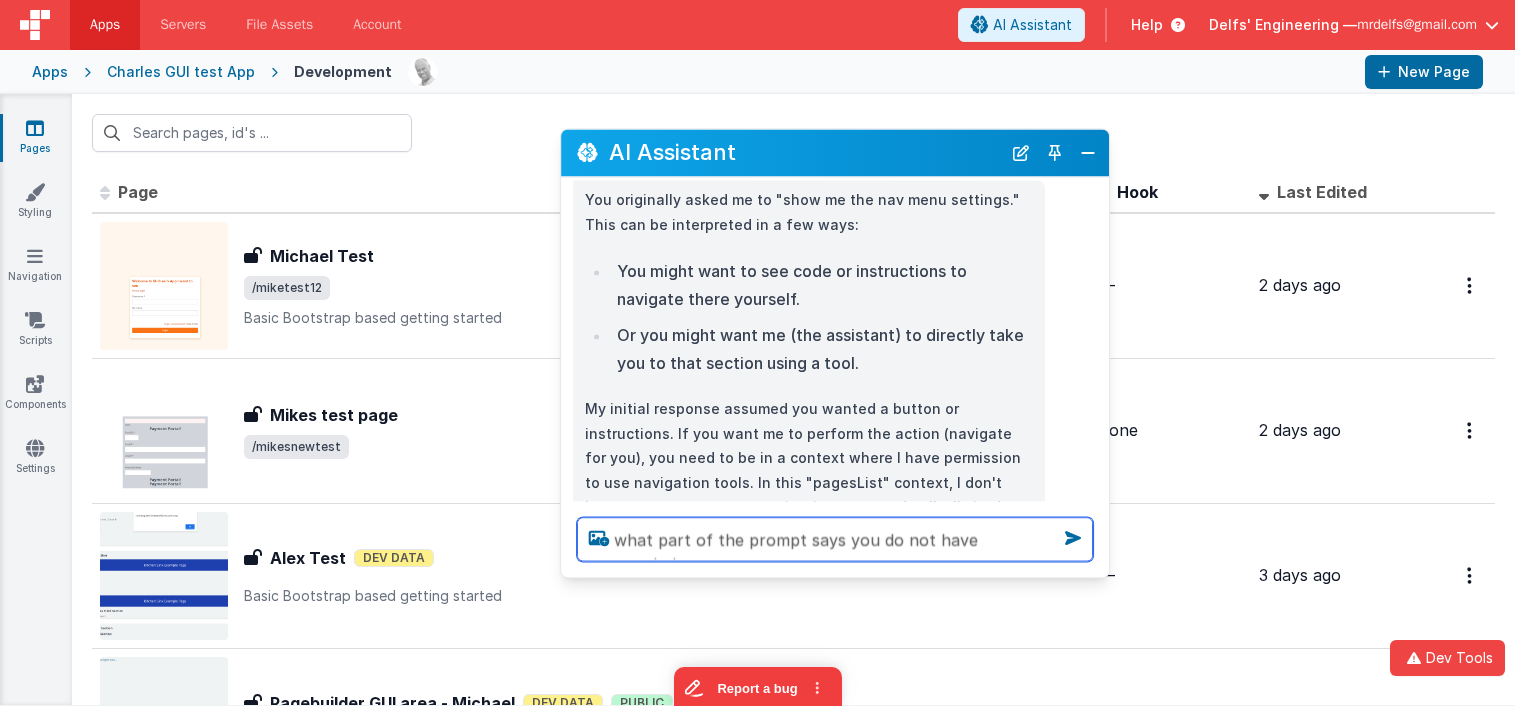 type on "what part of the prompt says you do not have permission" 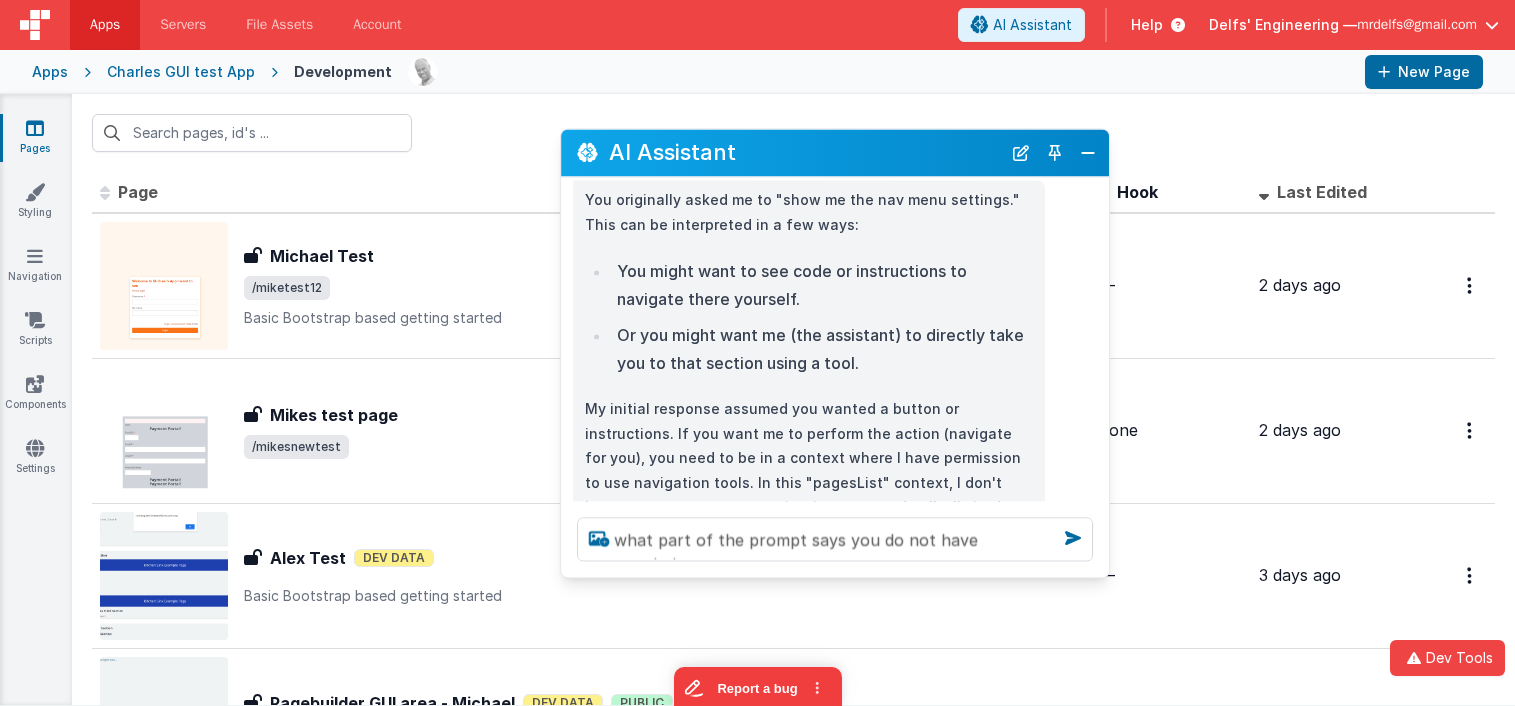 type 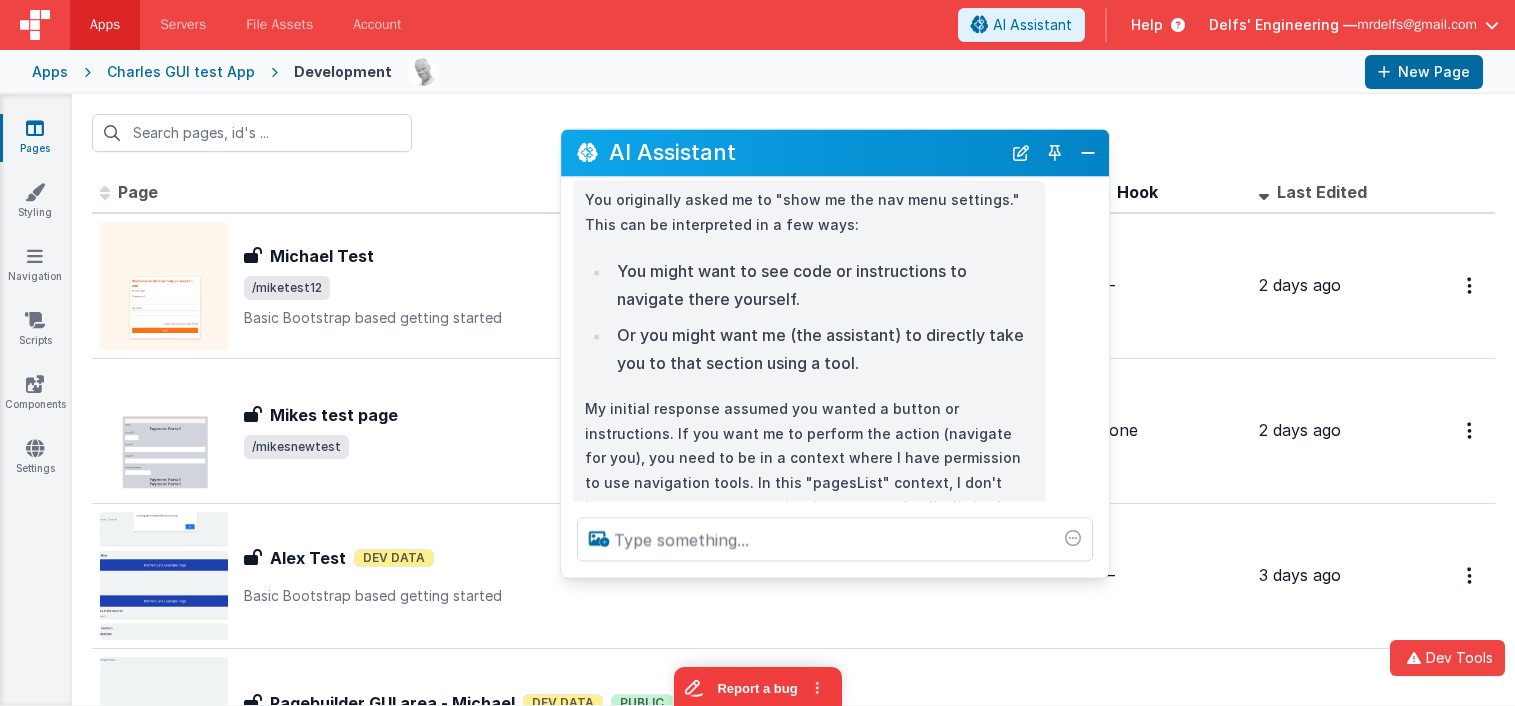 scroll, scrollTop: 2855, scrollLeft: 0, axis: vertical 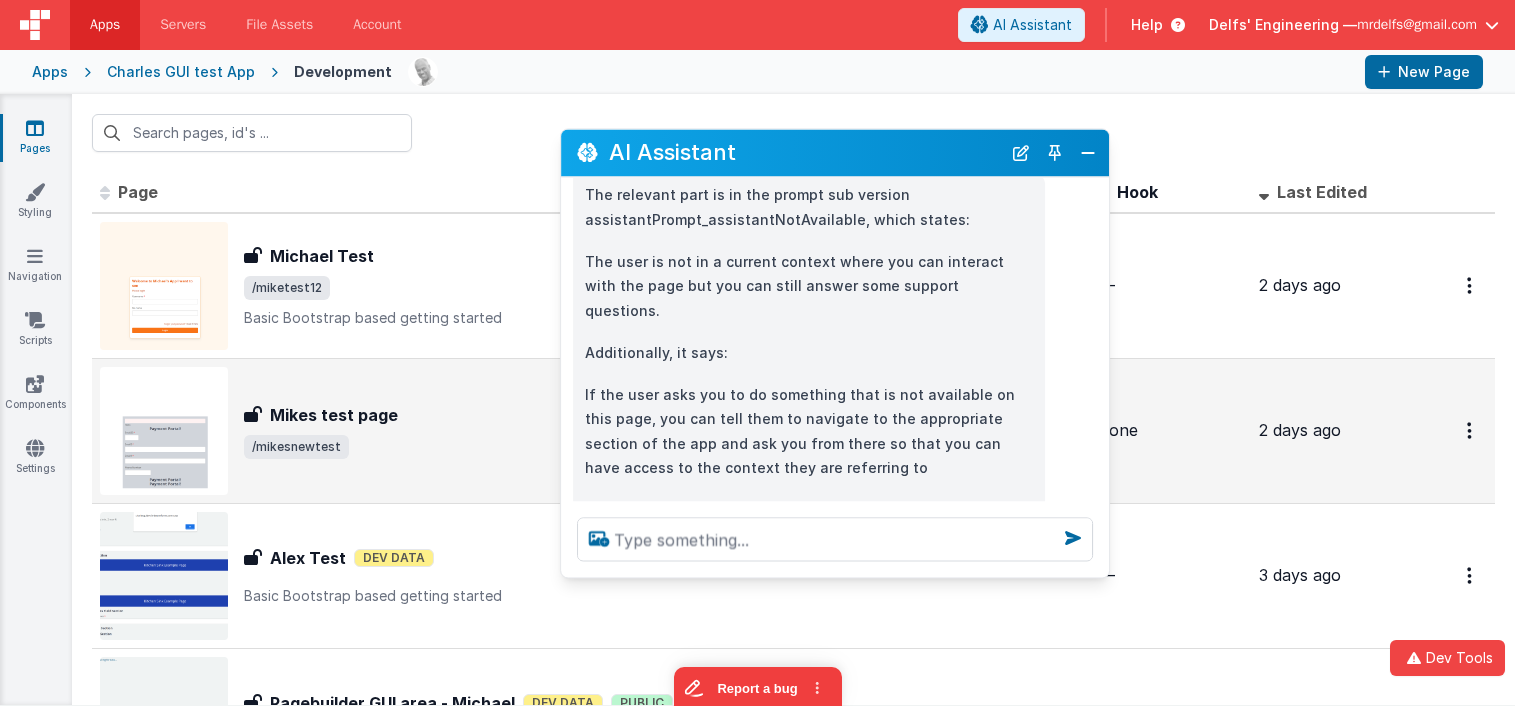 click on "Mikes test page" at bounding box center (663, 415) 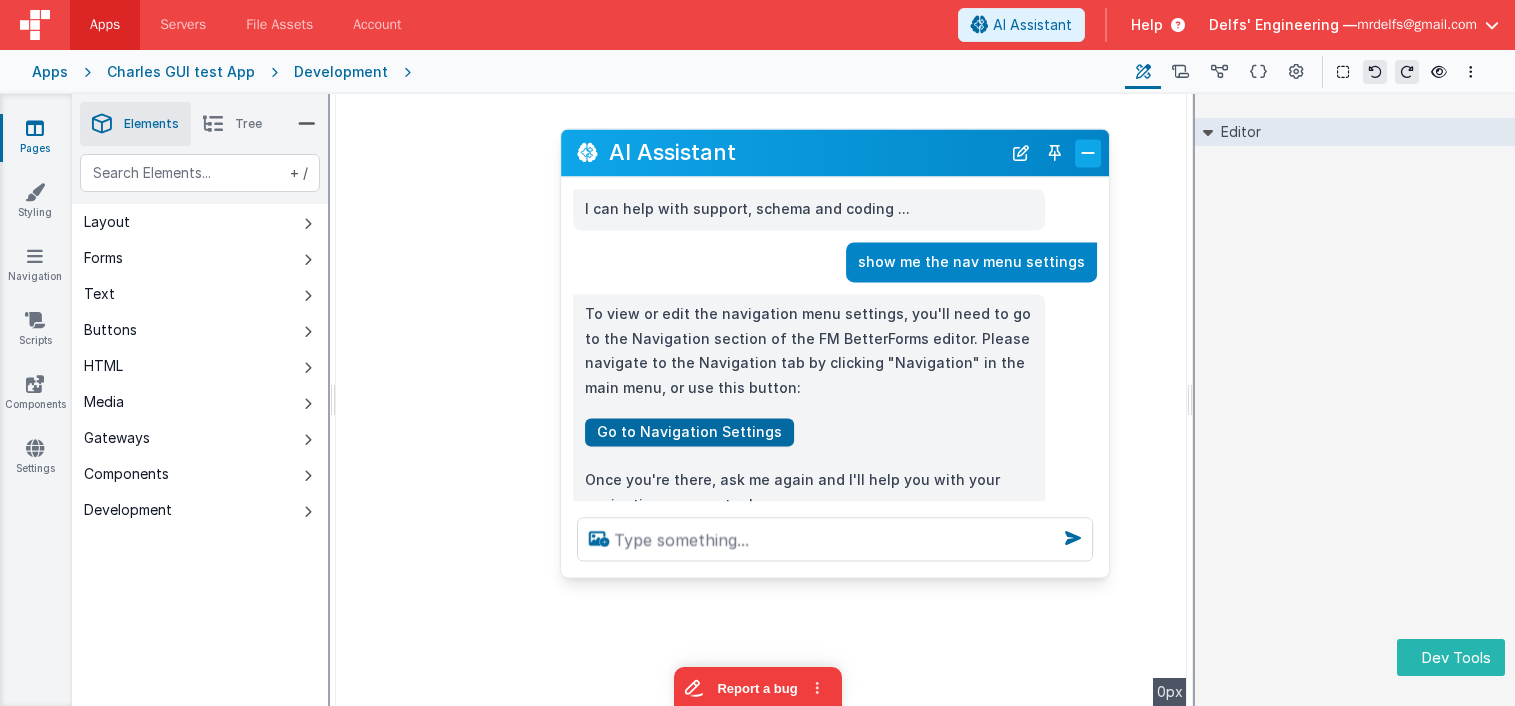 click at bounding box center (1088, 153) 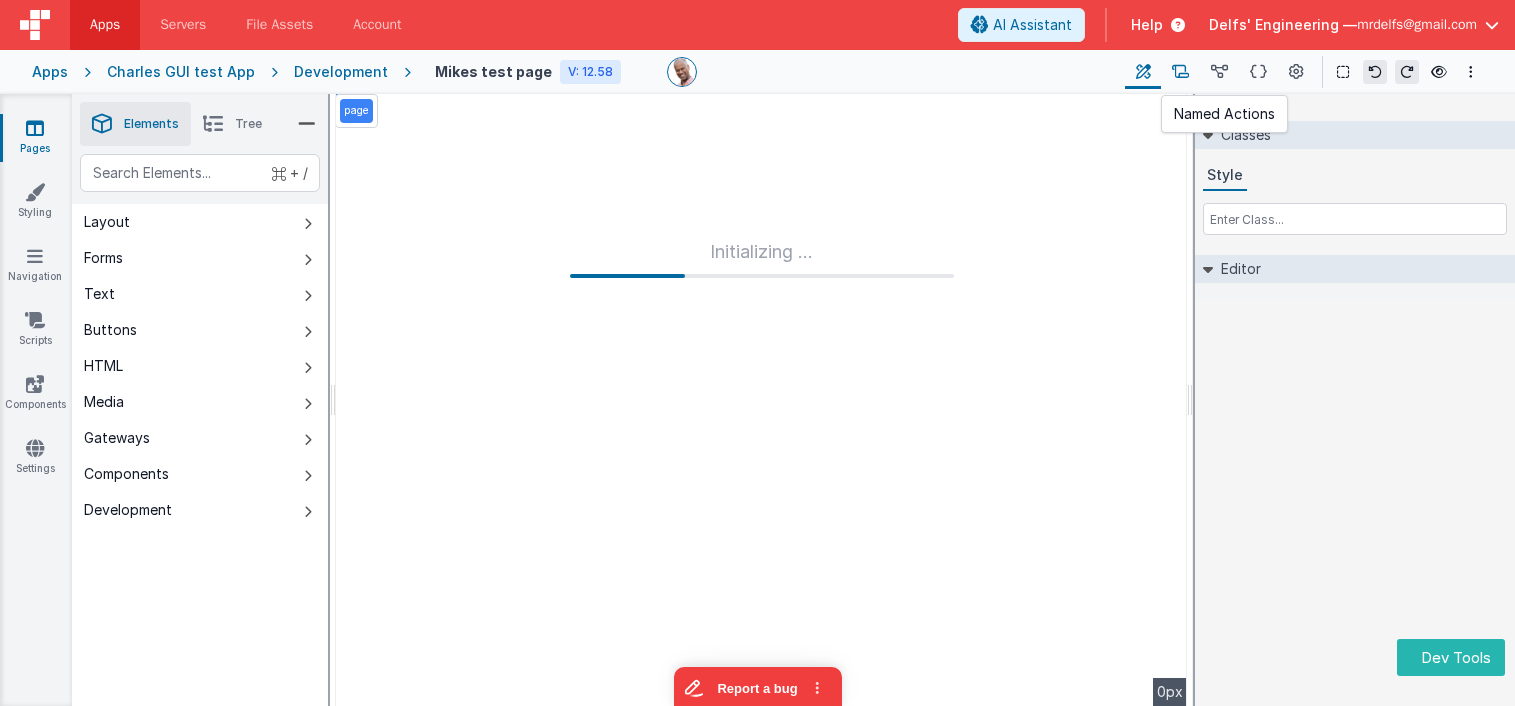 click at bounding box center [1180, 72] 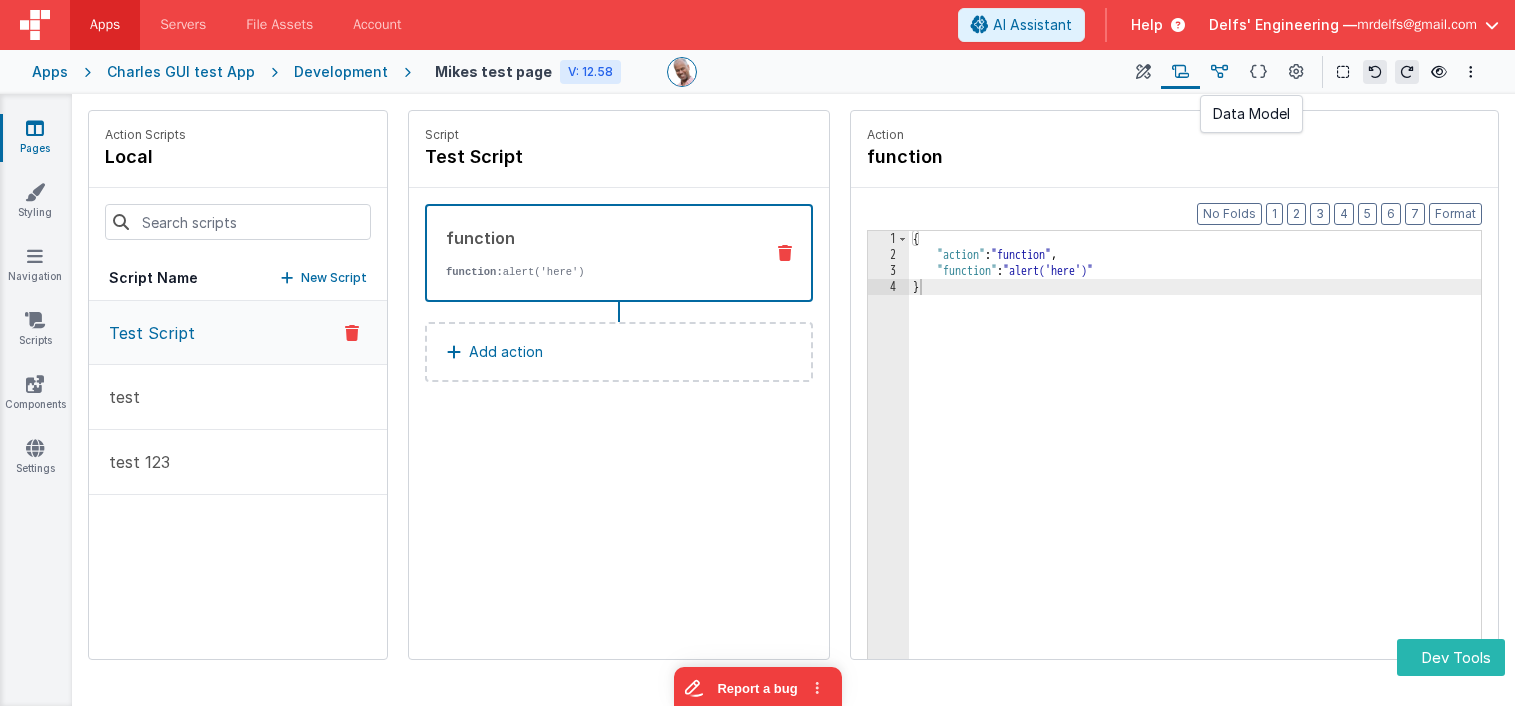 click at bounding box center (1219, 72) 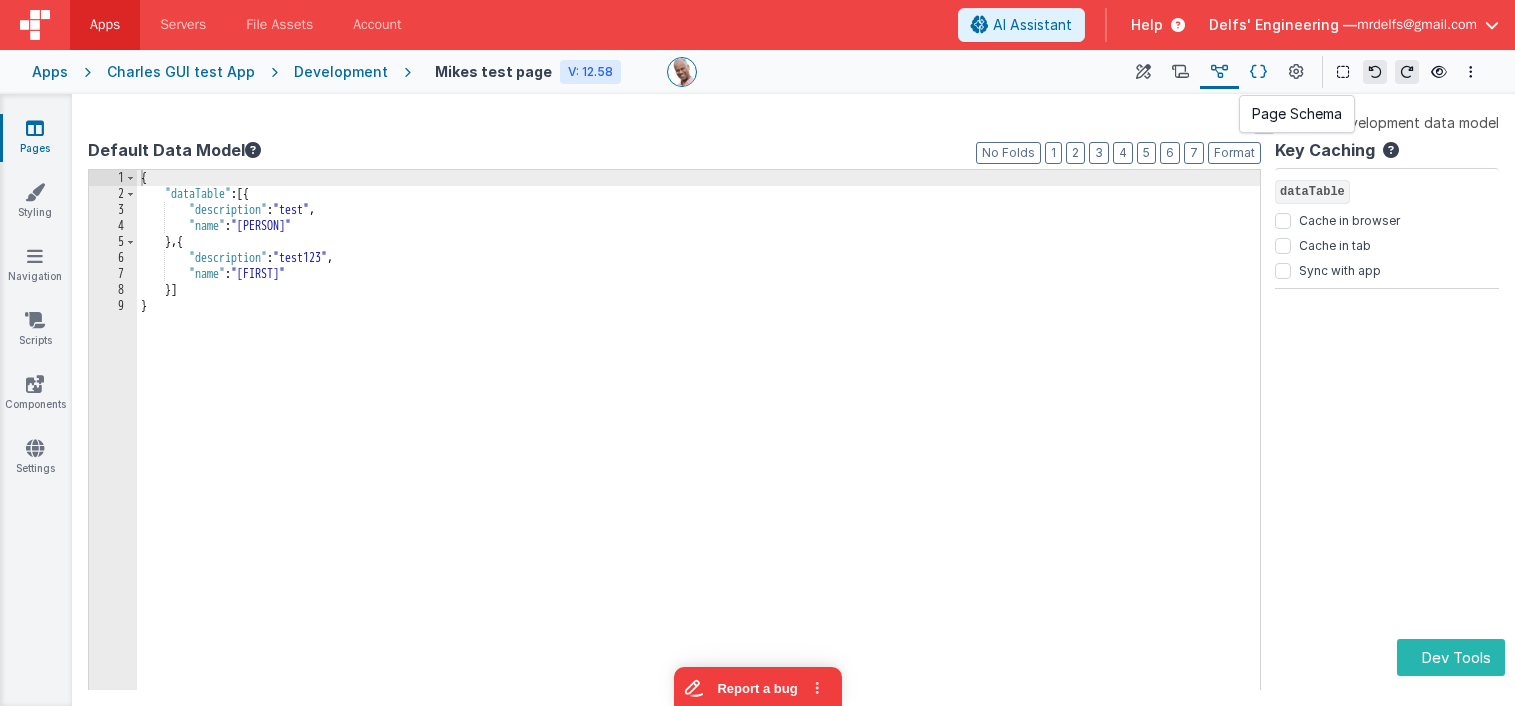 click at bounding box center [1258, 72] 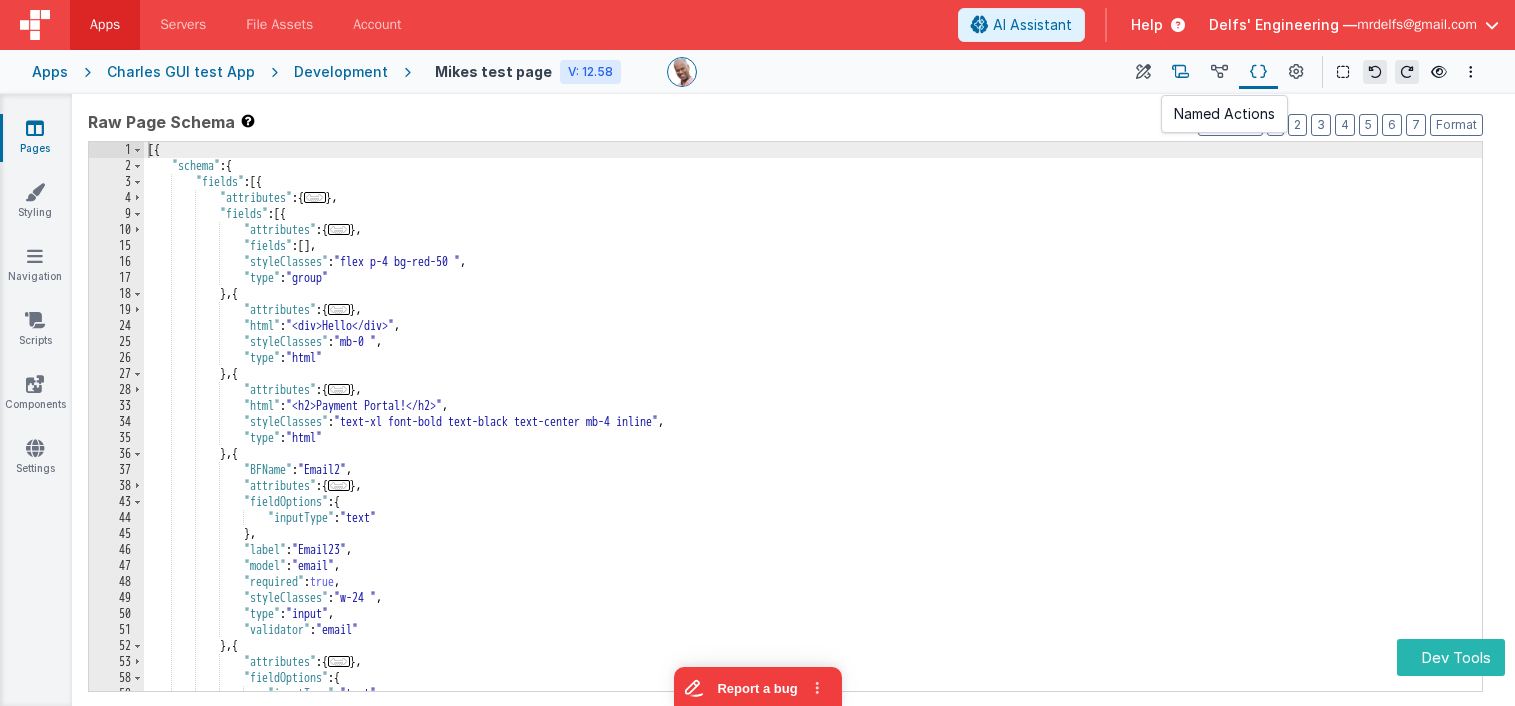 drag, startPoint x: 1221, startPoint y: 77, endPoint x: 1181, endPoint y: 77, distance: 40 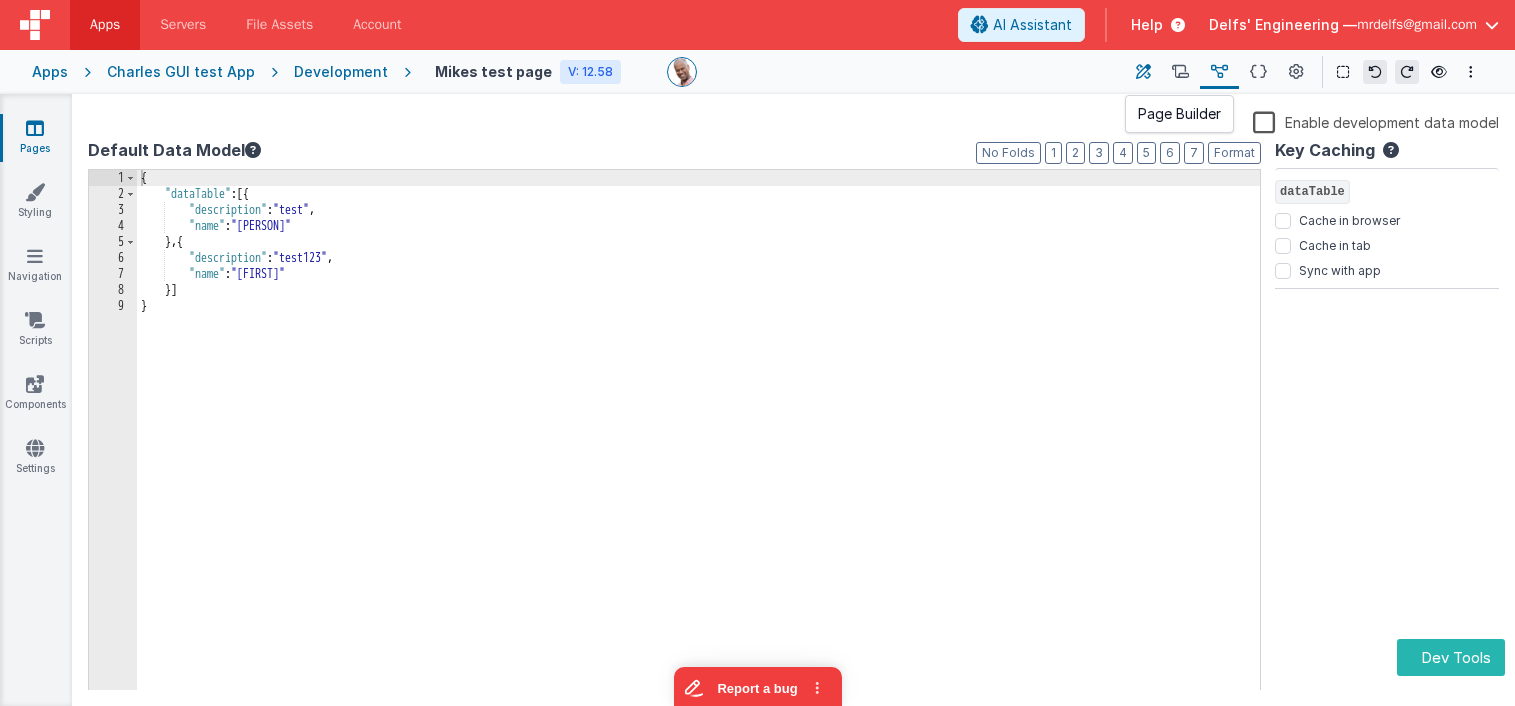 drag, startPoint x: 1181, startPoint y: 77, endPoint x: 1146, endPoint y: 75, distance: 35.057095 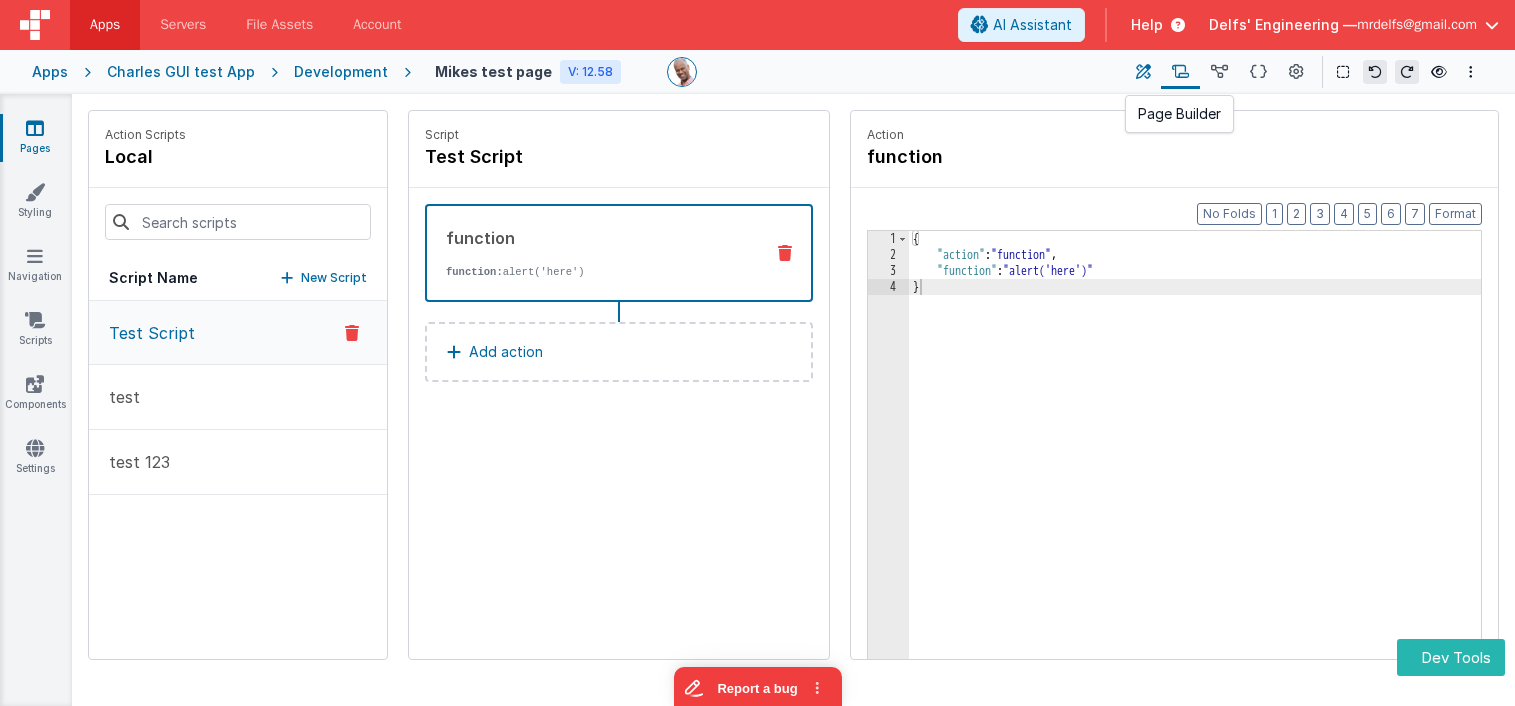 click at bounding box center (1143, 72) 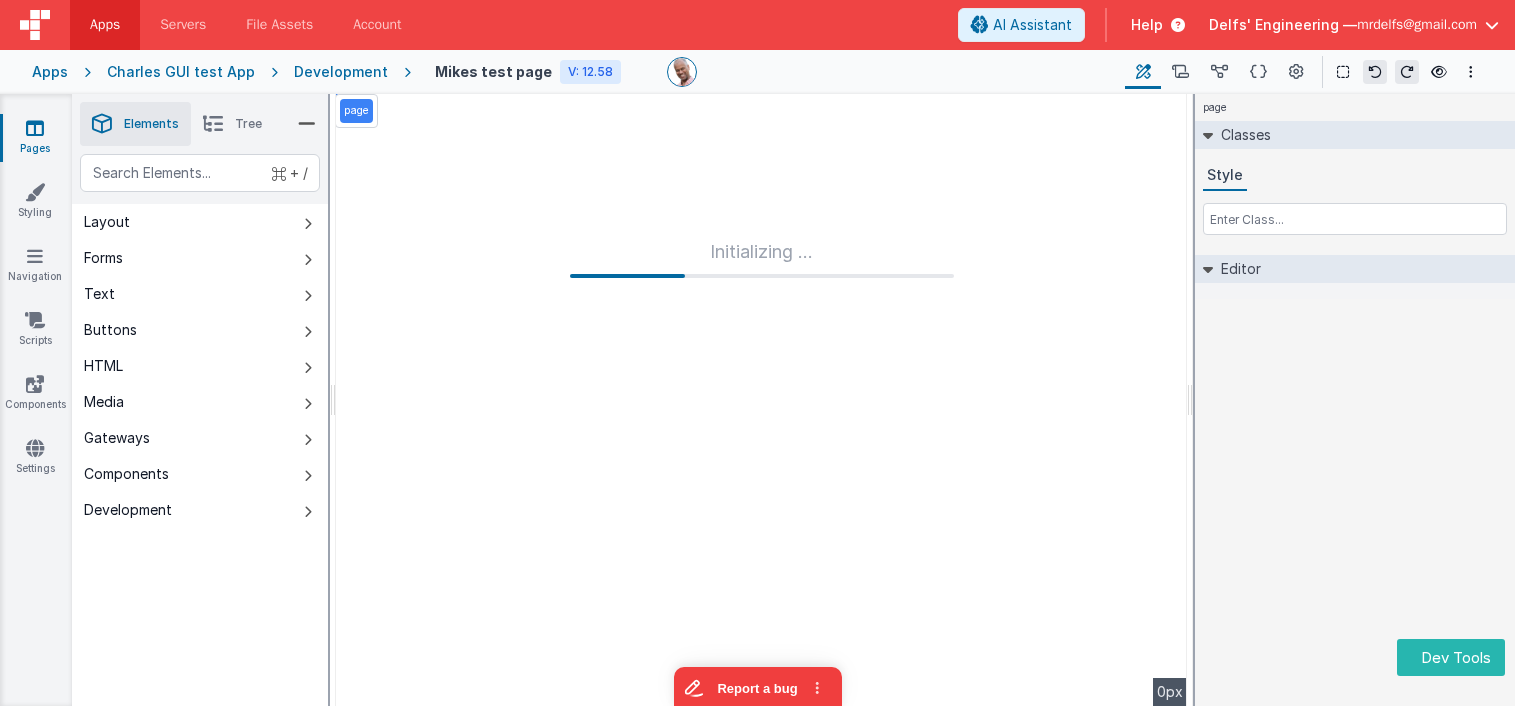 click on "Development" at bounding box center [341, 72] 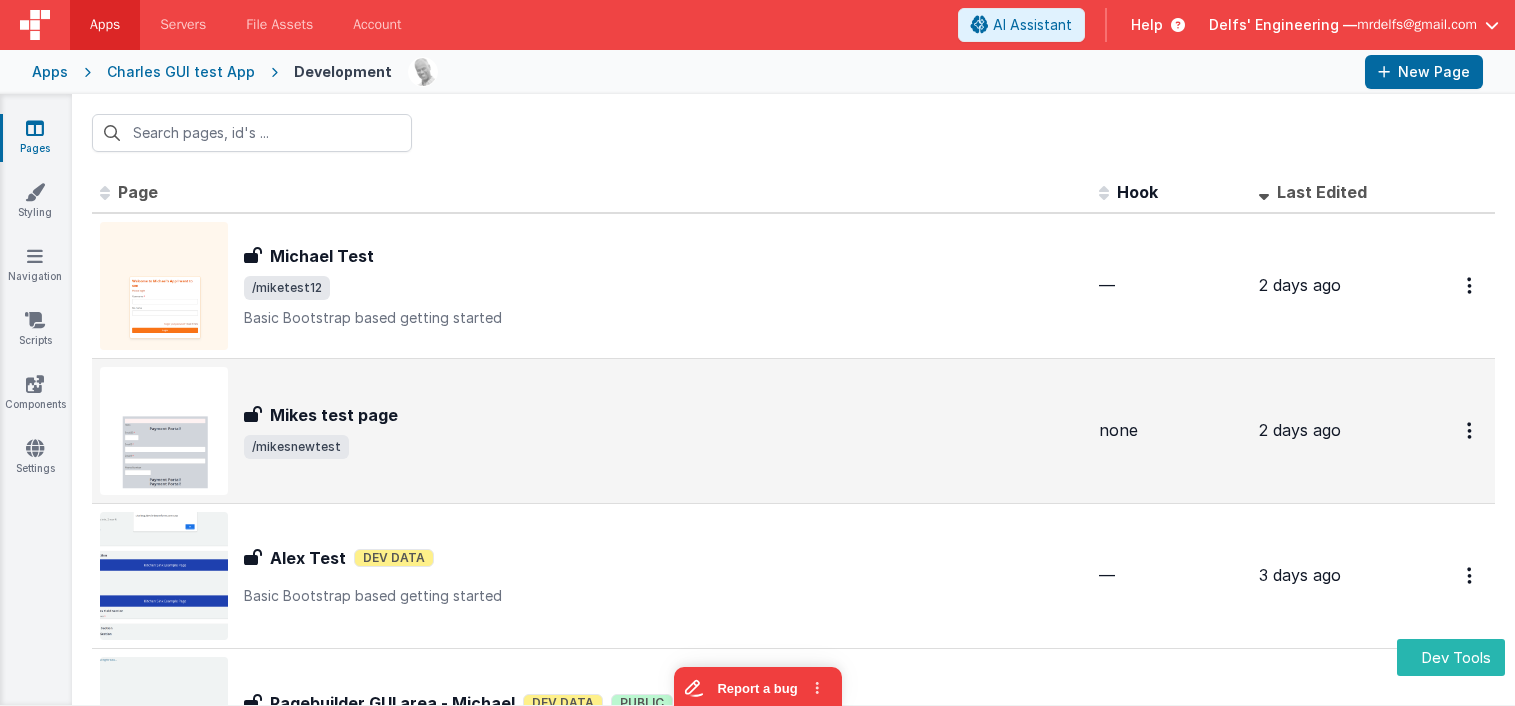 scroll, scrollTop: 8, scrollLeft: 0, axis: vertical 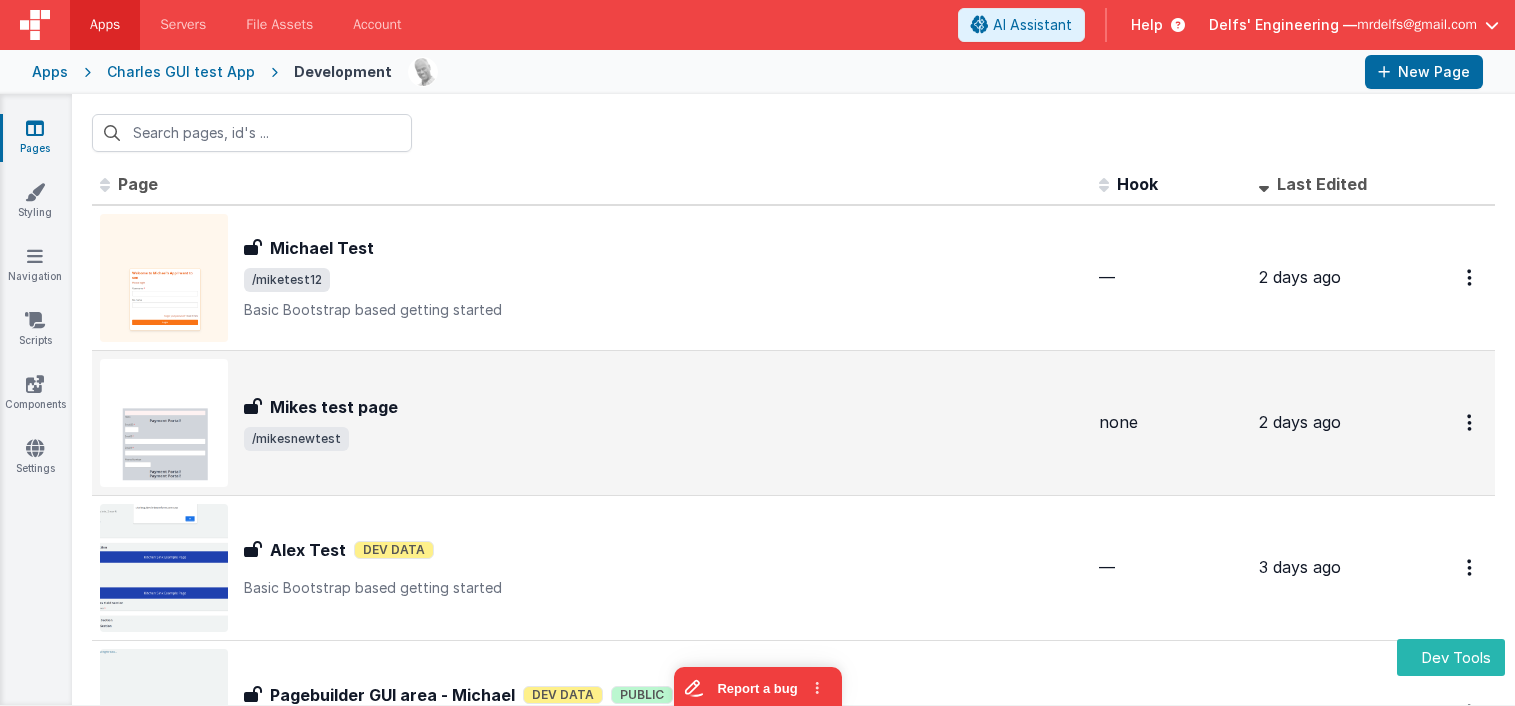 click on "Mikes test page
Mikes test page
/mikesnewtest" at bounding box center [591, 423] 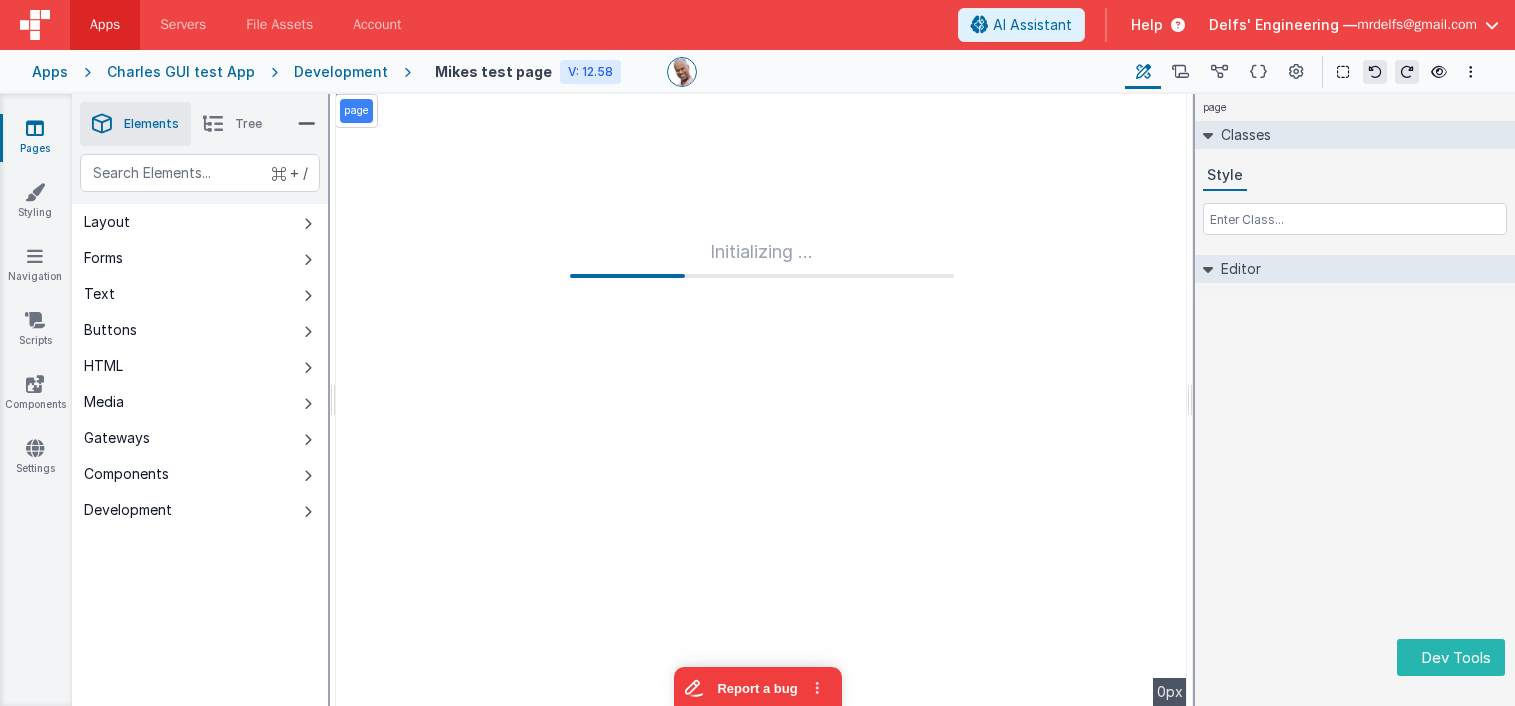 click on "Development" at bounding box center [341, 72] 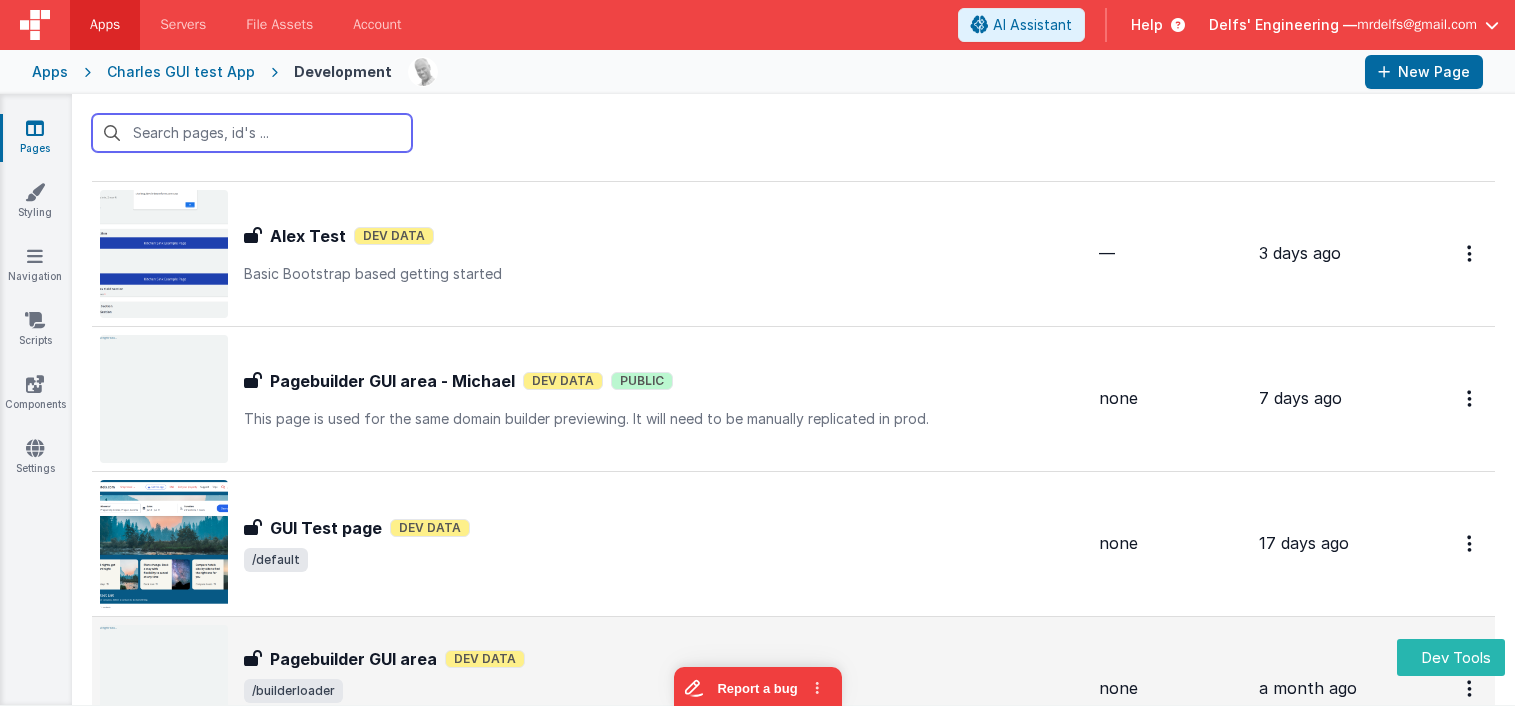 scroll, scrollTop: 429, scrollLeft: 0, axis: vertical 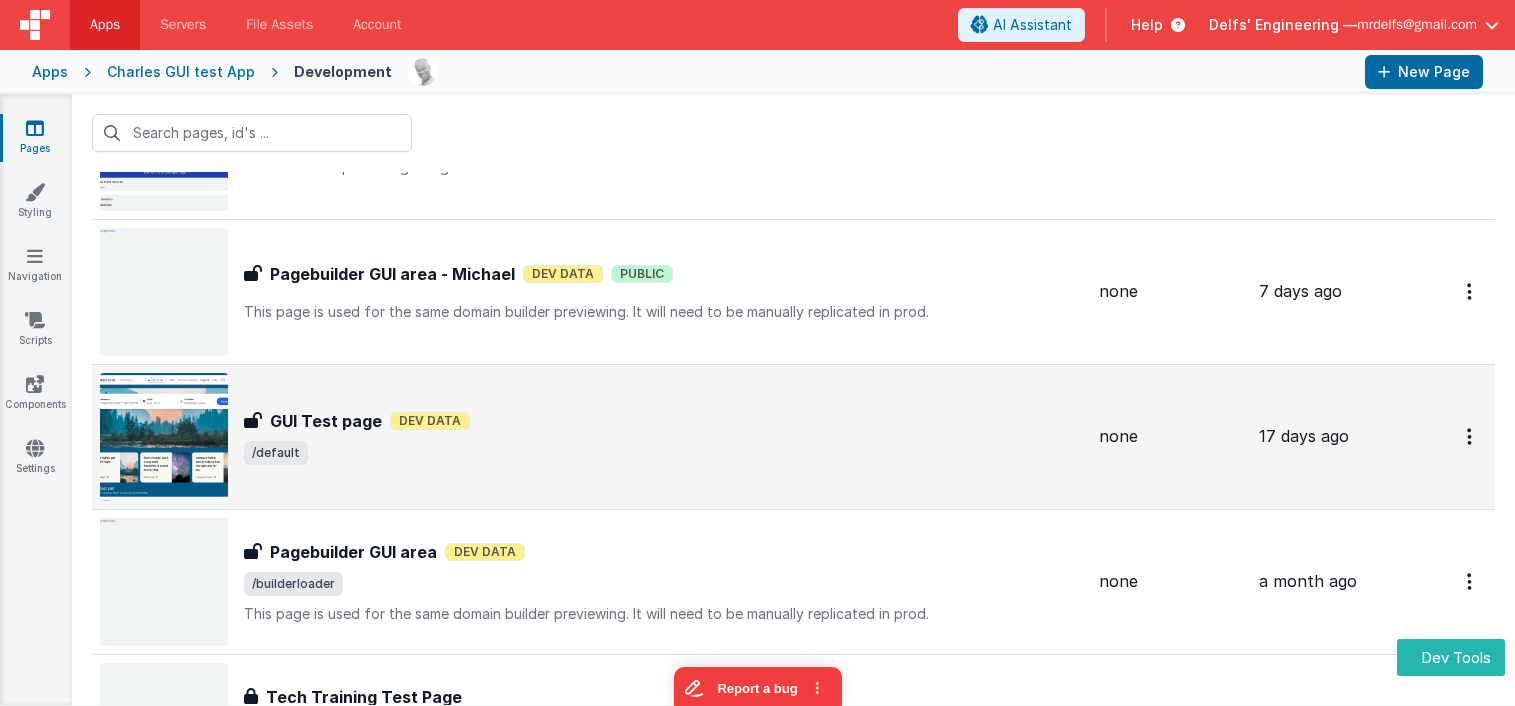 click on "/default" at bounding box center [663, 453] 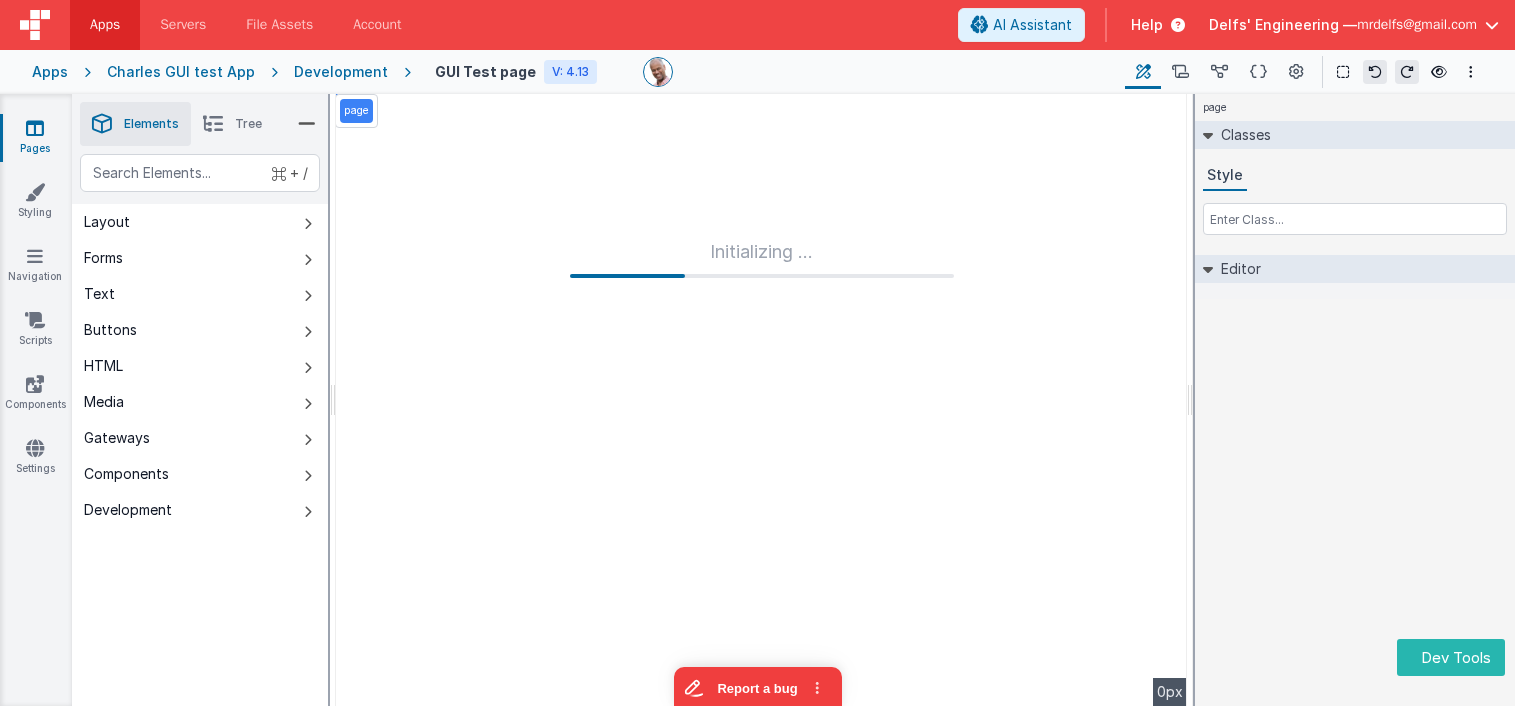 click on "page   Classes   Style             Editor
DEV: Focus
DEV: builderToggleConditionalCSS
DEV: Remove DND
DEV: updateSchema F
DEV: convertToVFG3" at bounding box center (1355, 400) 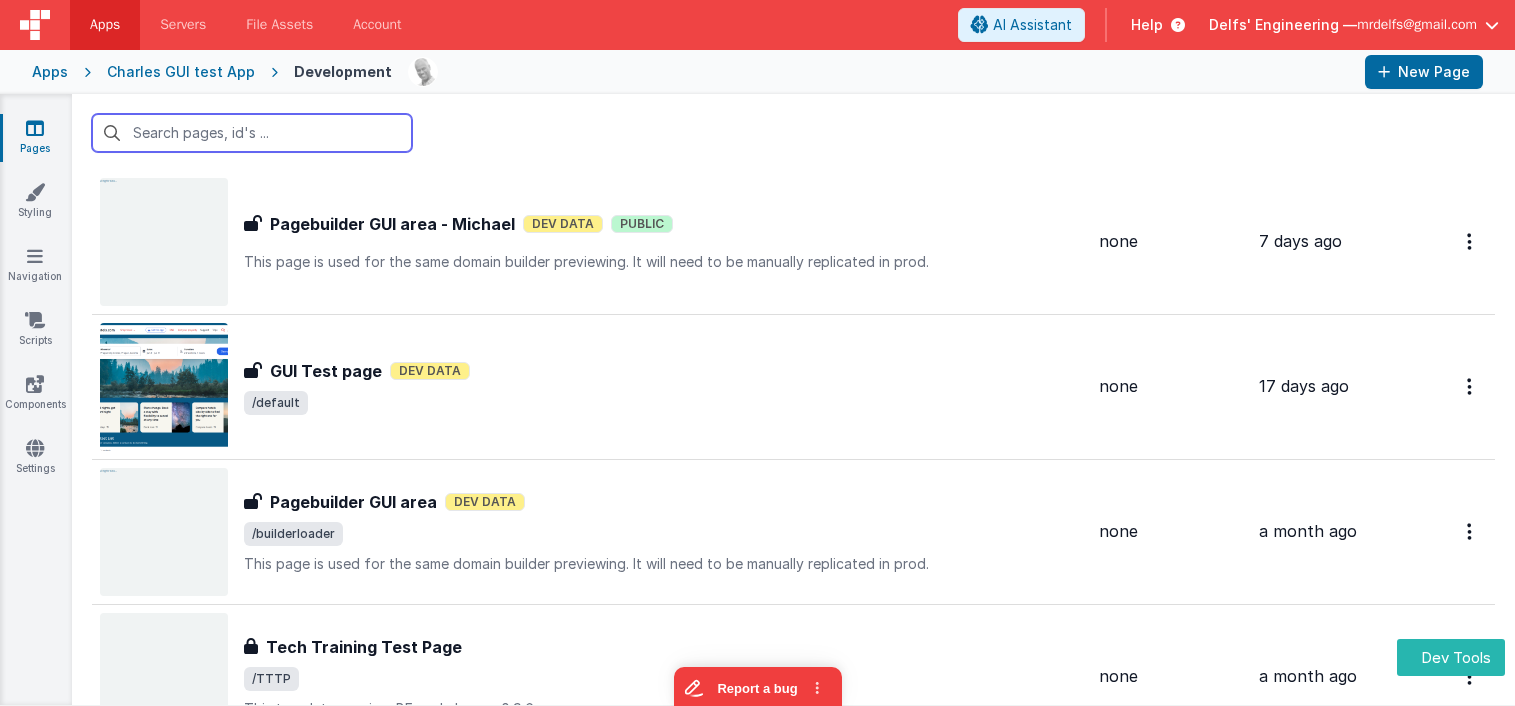 scroll, scrollTop: 491, scrollLeft: 0, axis: vertical 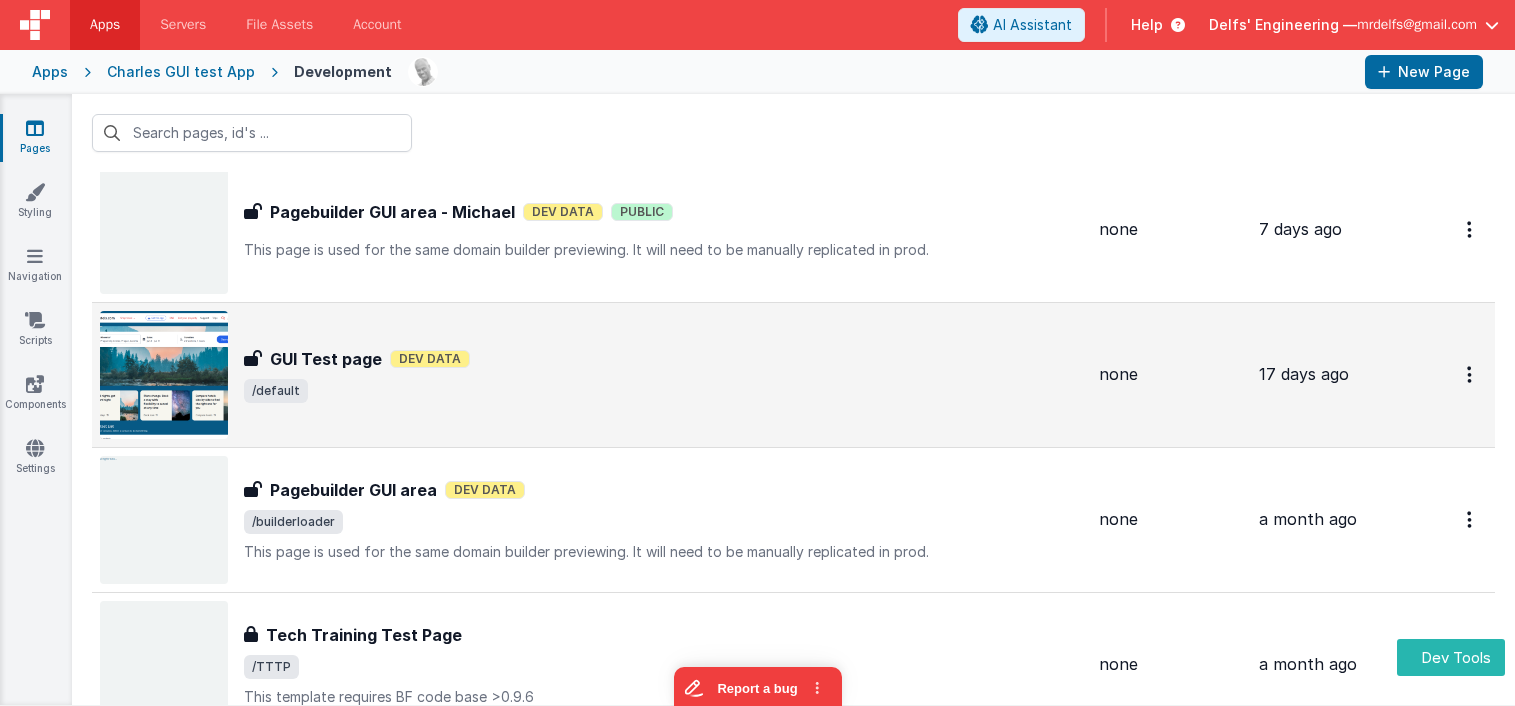 click on "GUI Test page
Dev Data" at bounding box center (663, 359) 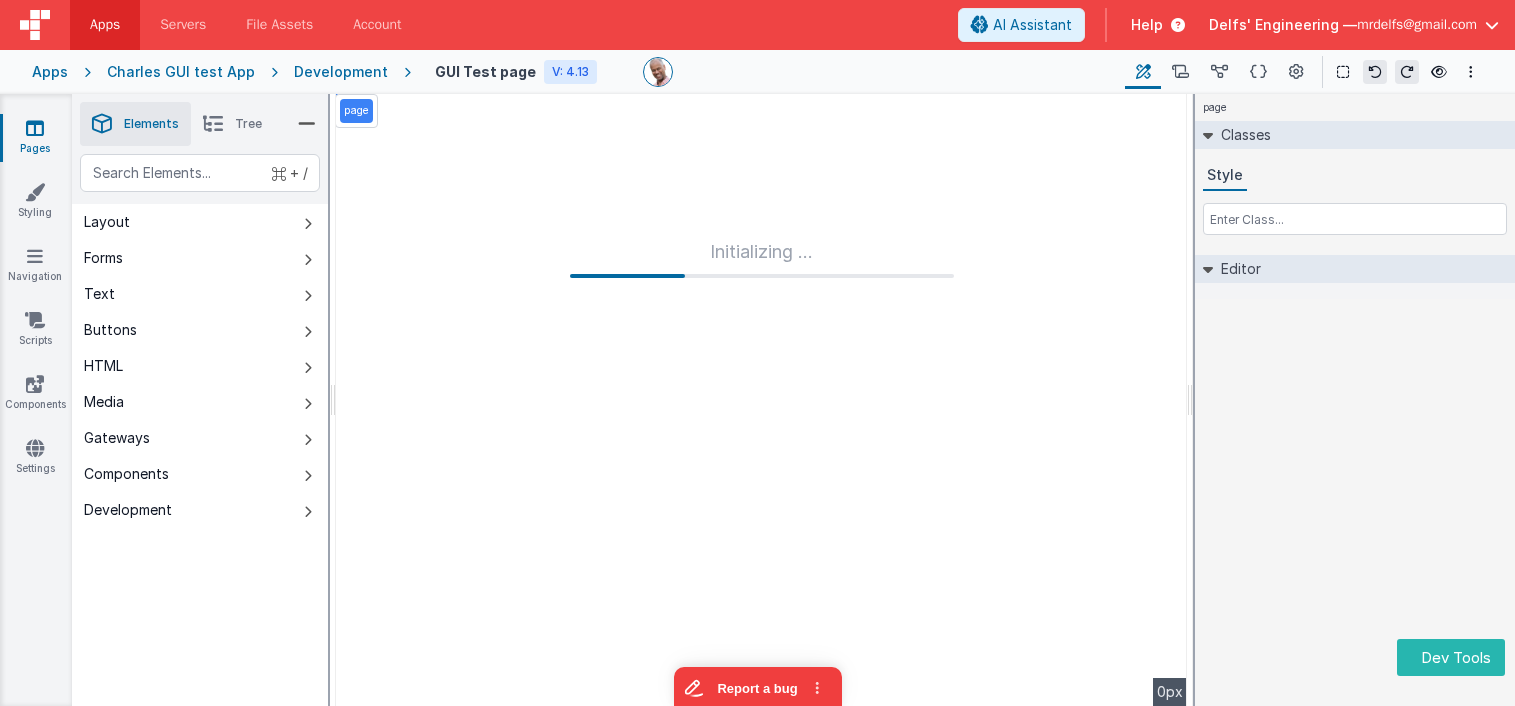 click on "Development" at bounding box center [341, 72] 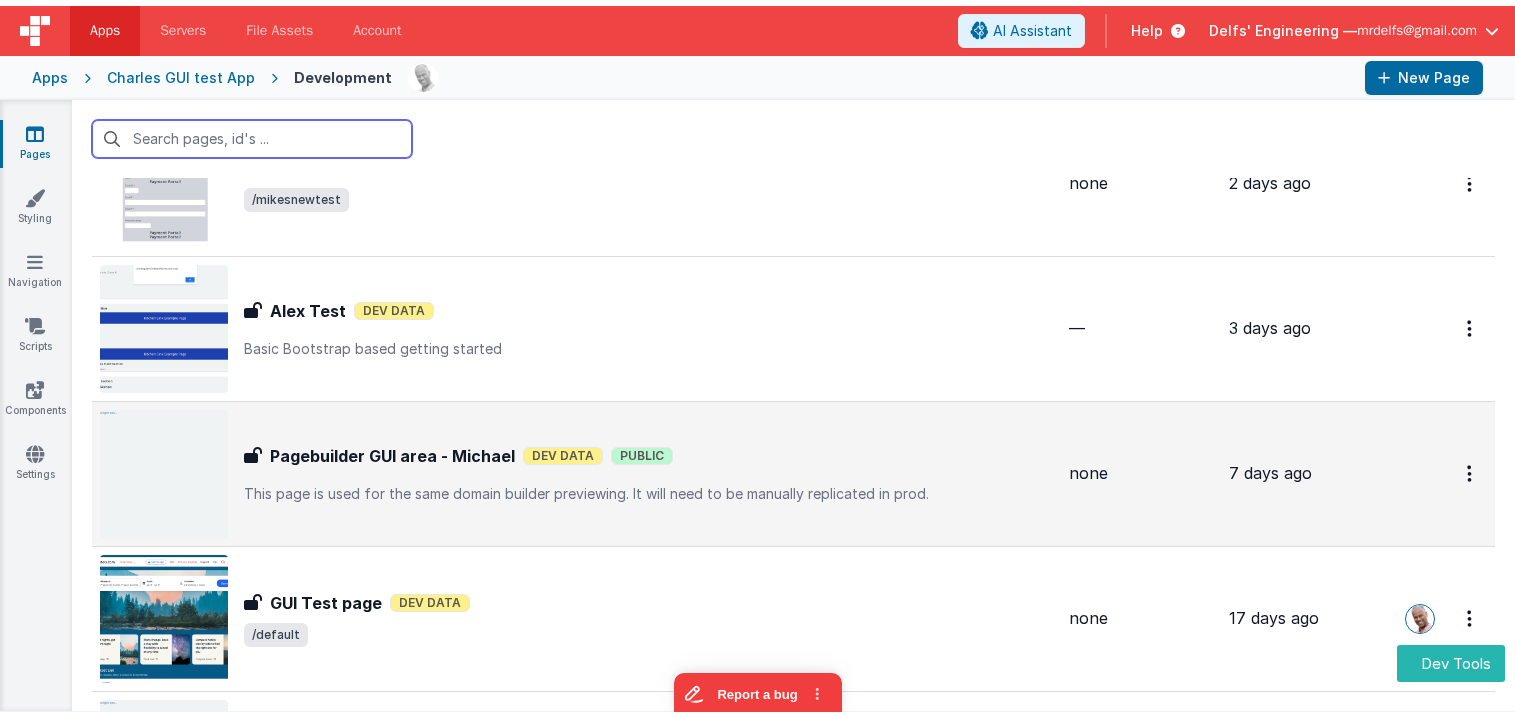 scroll, scrollTop: 309, scrollLeft: 0, axis: vertical 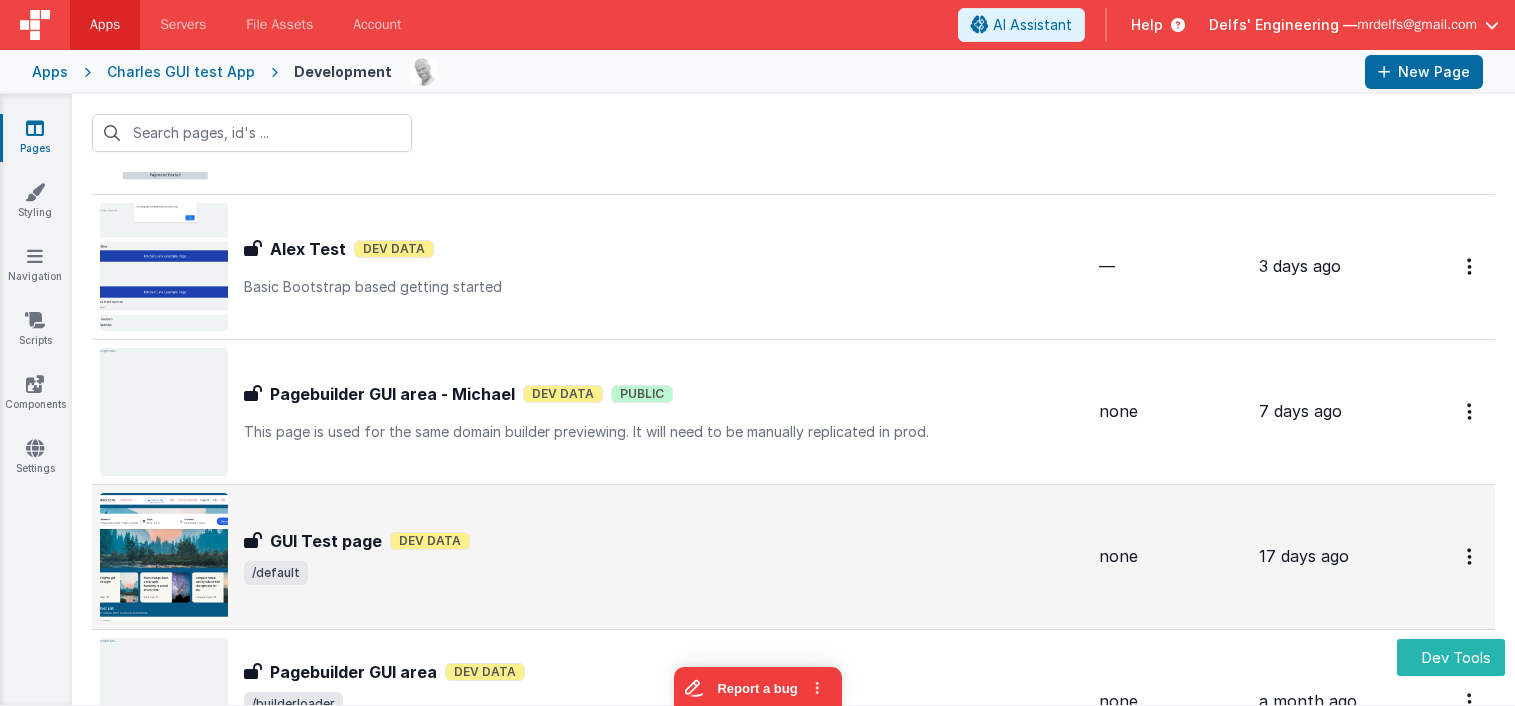 click on "GUI Test page
GUI Test page
Dev Data
/default" at bounding box center (591, 557) 